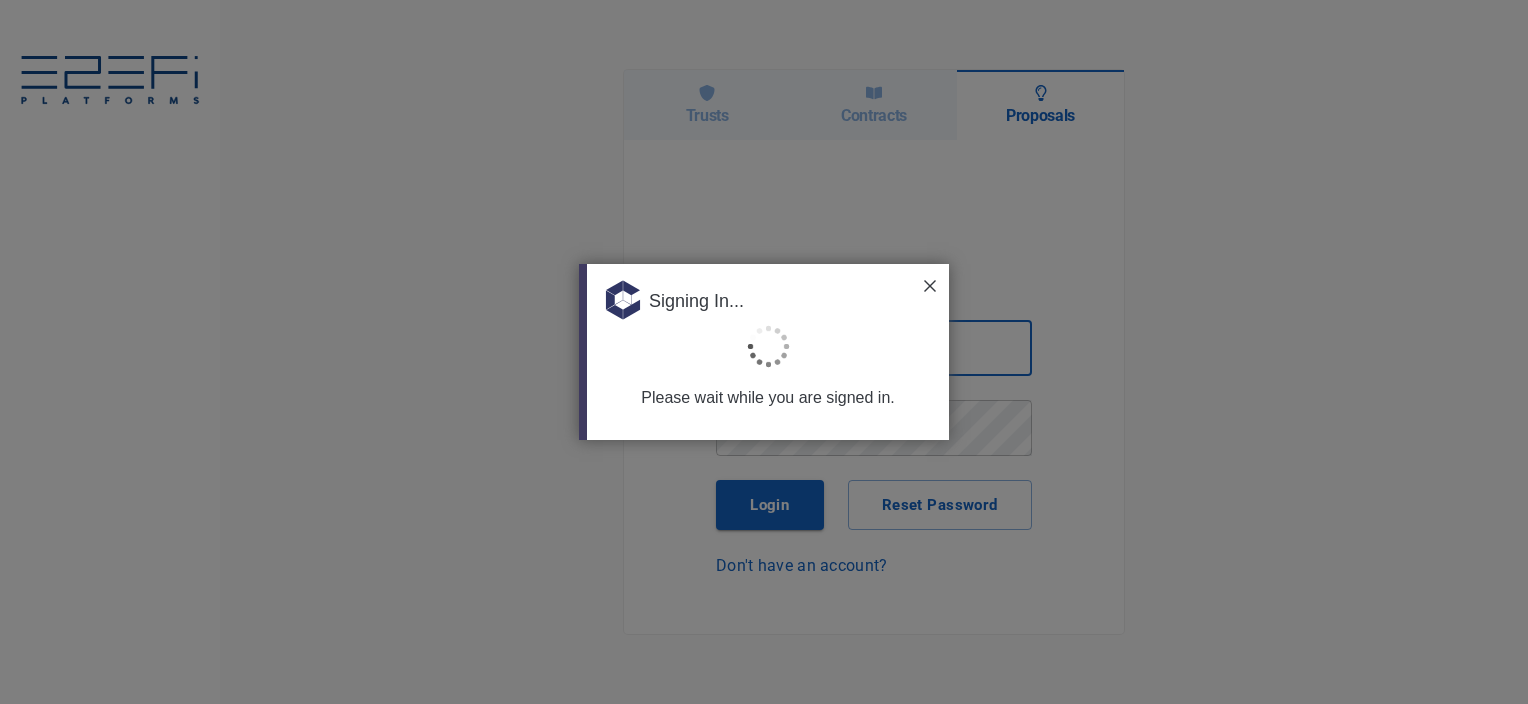 scroll, scrollTop: 0, scrollLeft: 0, axis: both 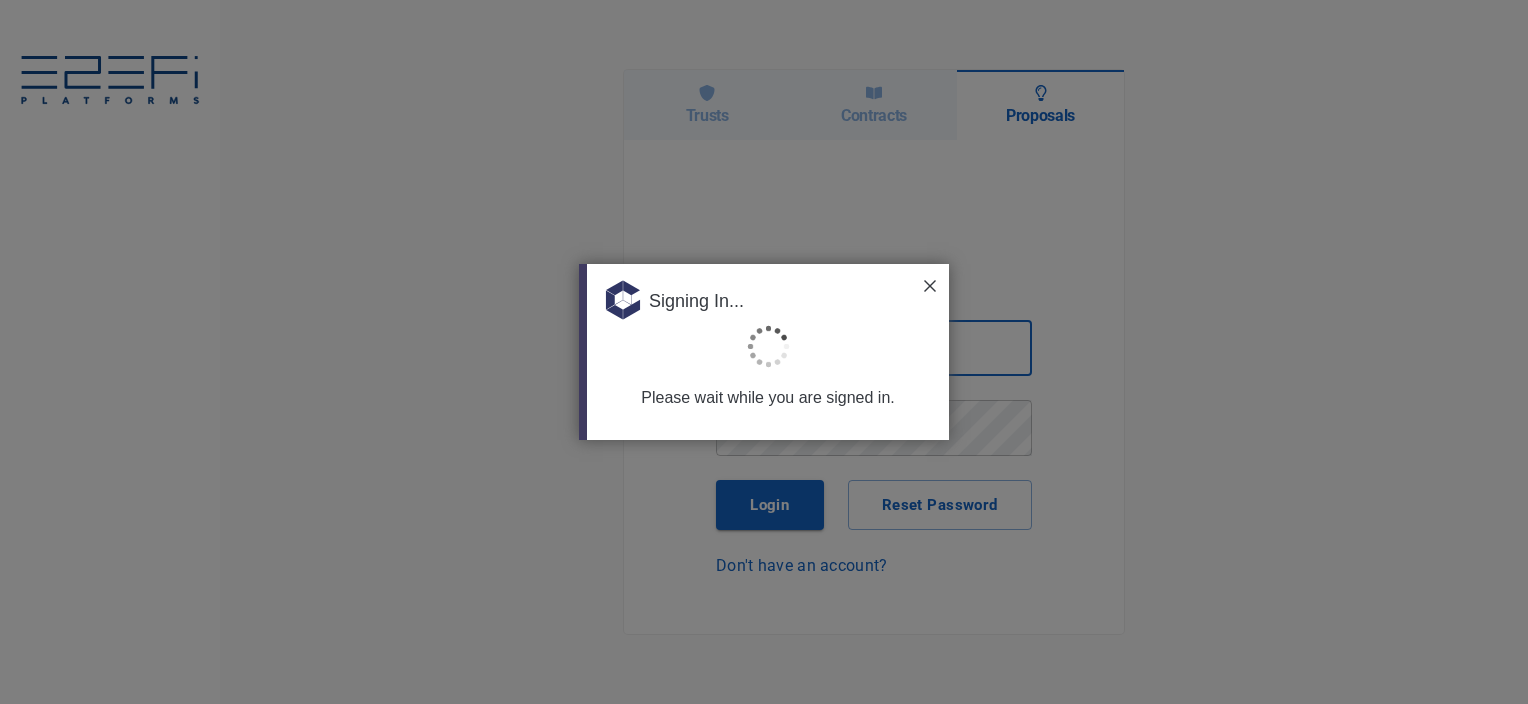 type on "[EMAIL_ADDRESS][DOMAIN_NAME]" 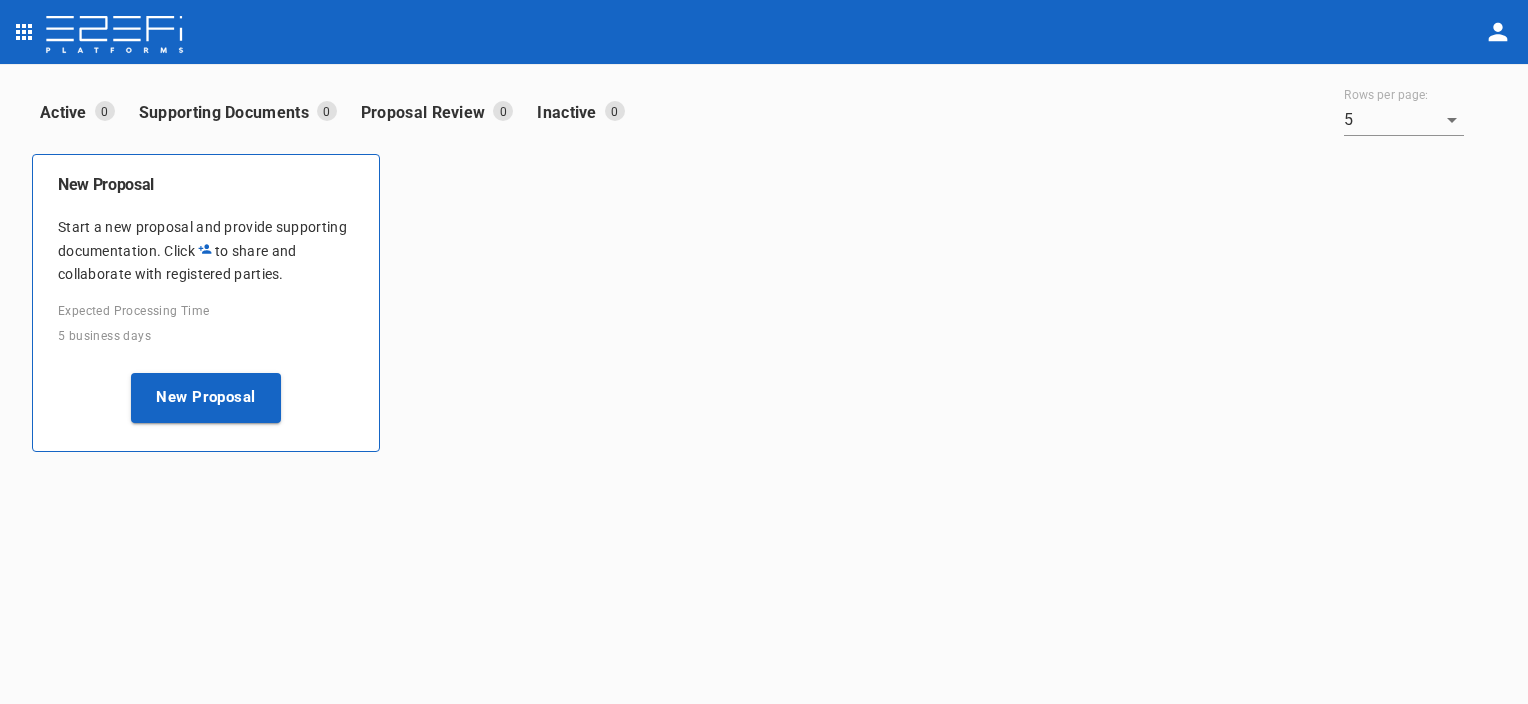 click 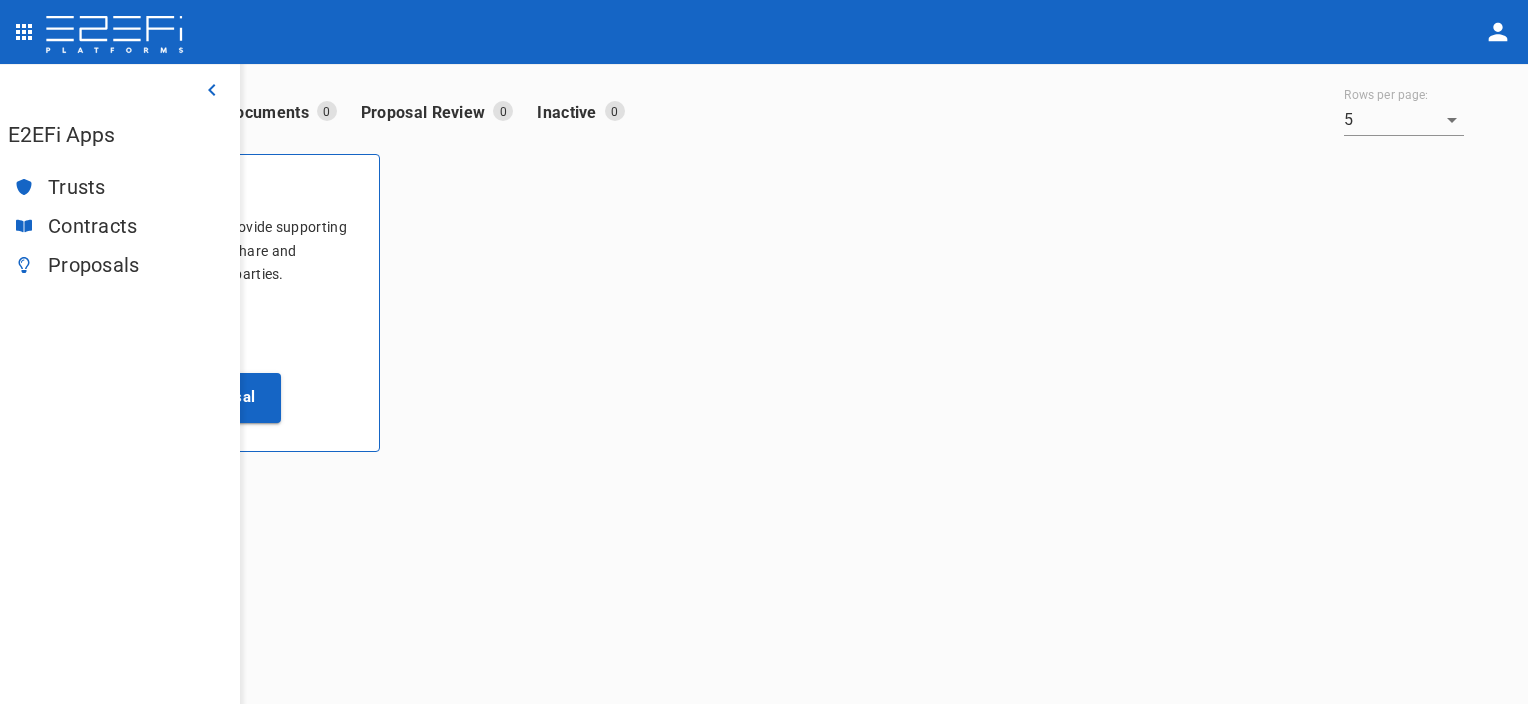 click on "Trusts" at bounding box center (136, 187) 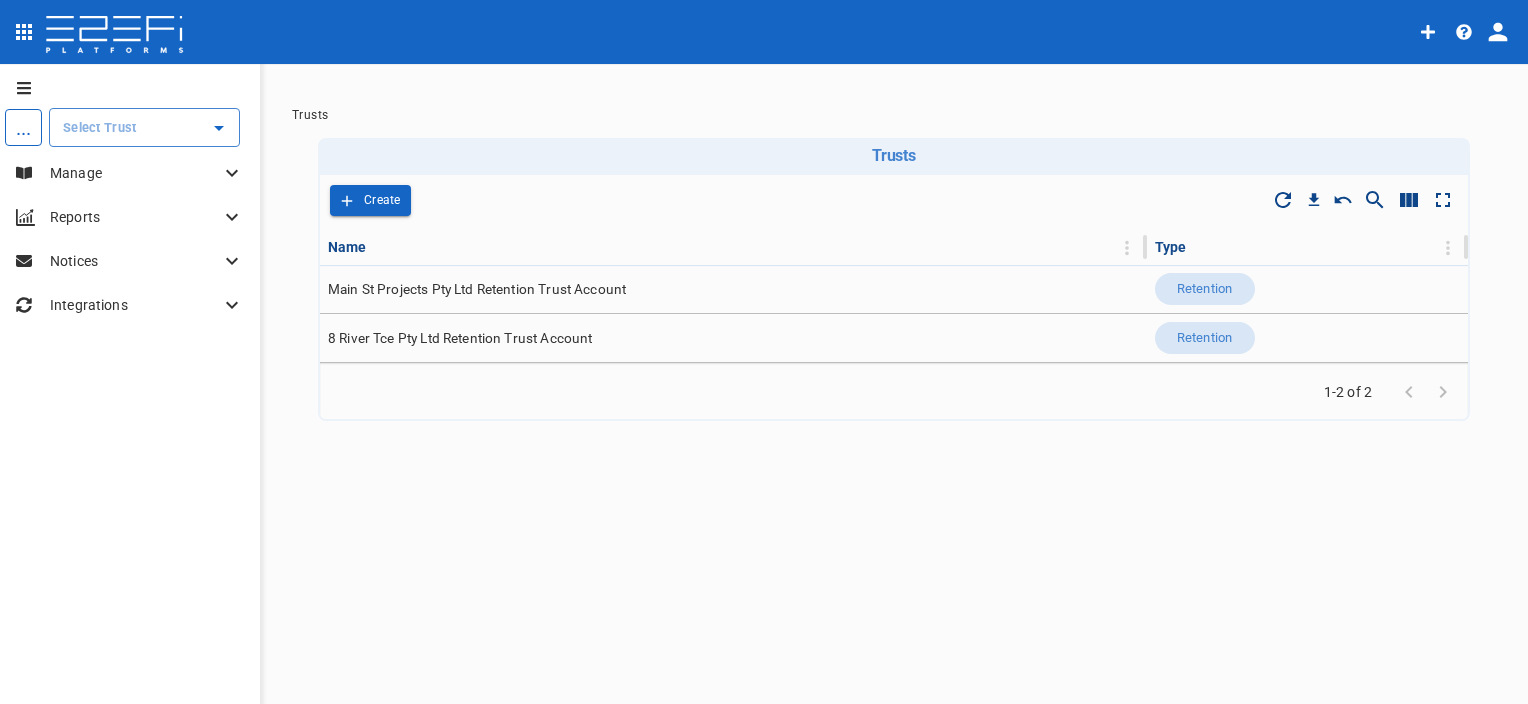 click at bounding box center [1464, 32] 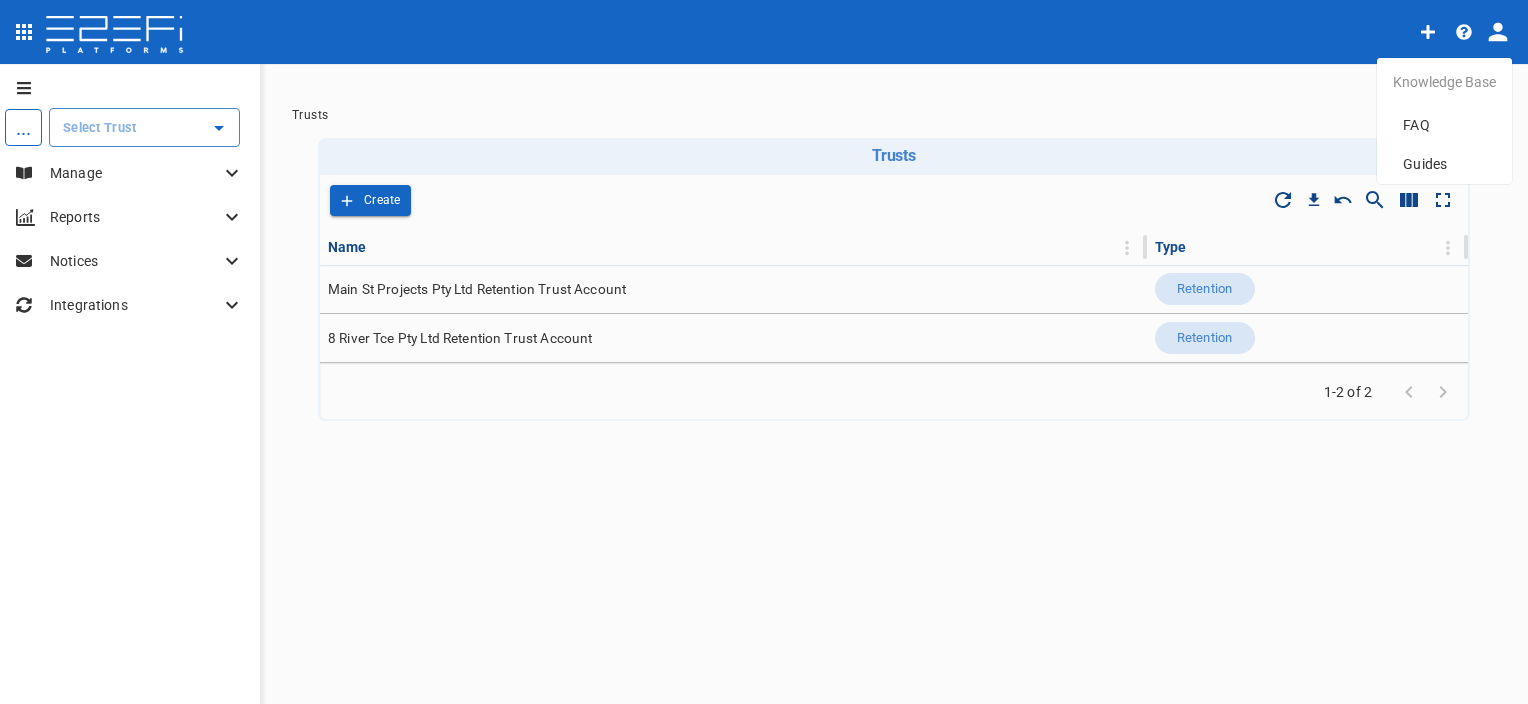 click at bounding box center (764, 352) 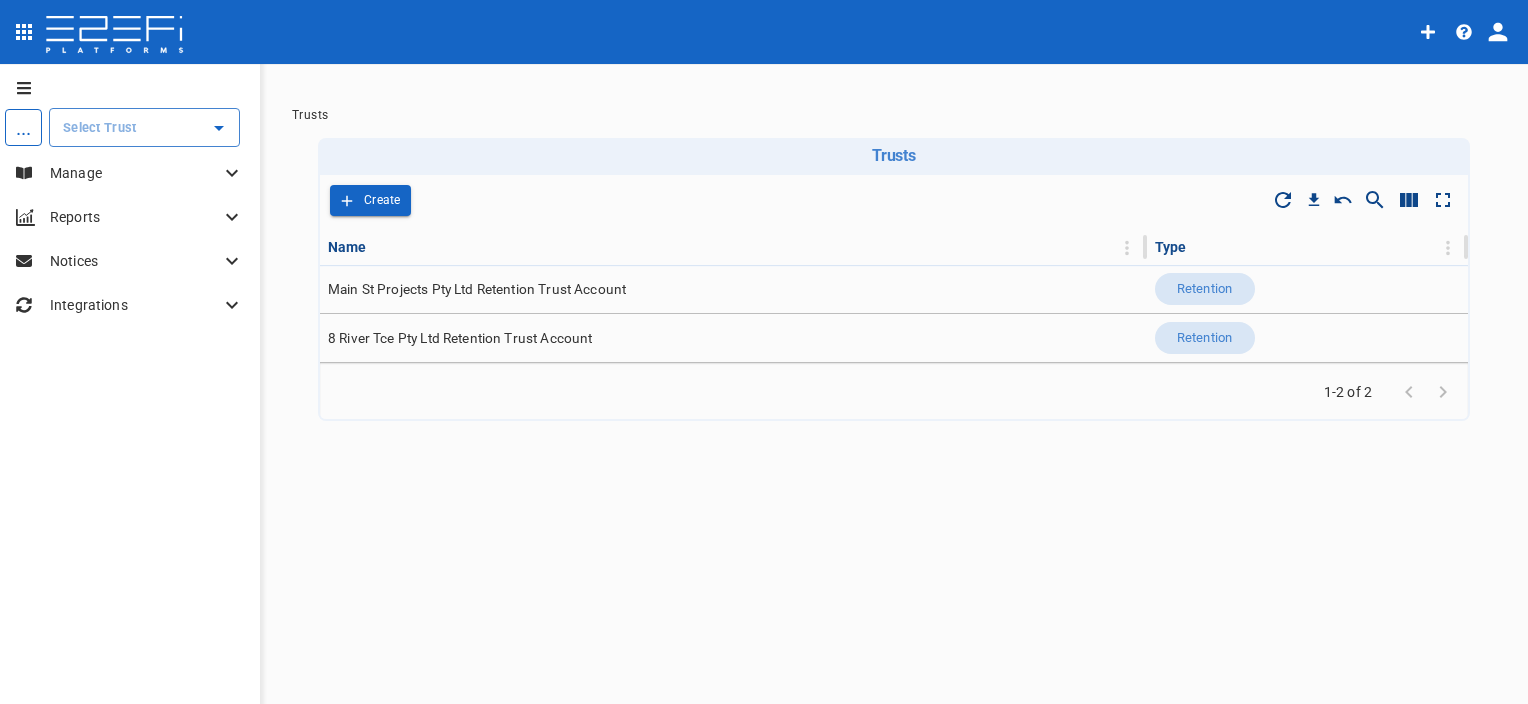click 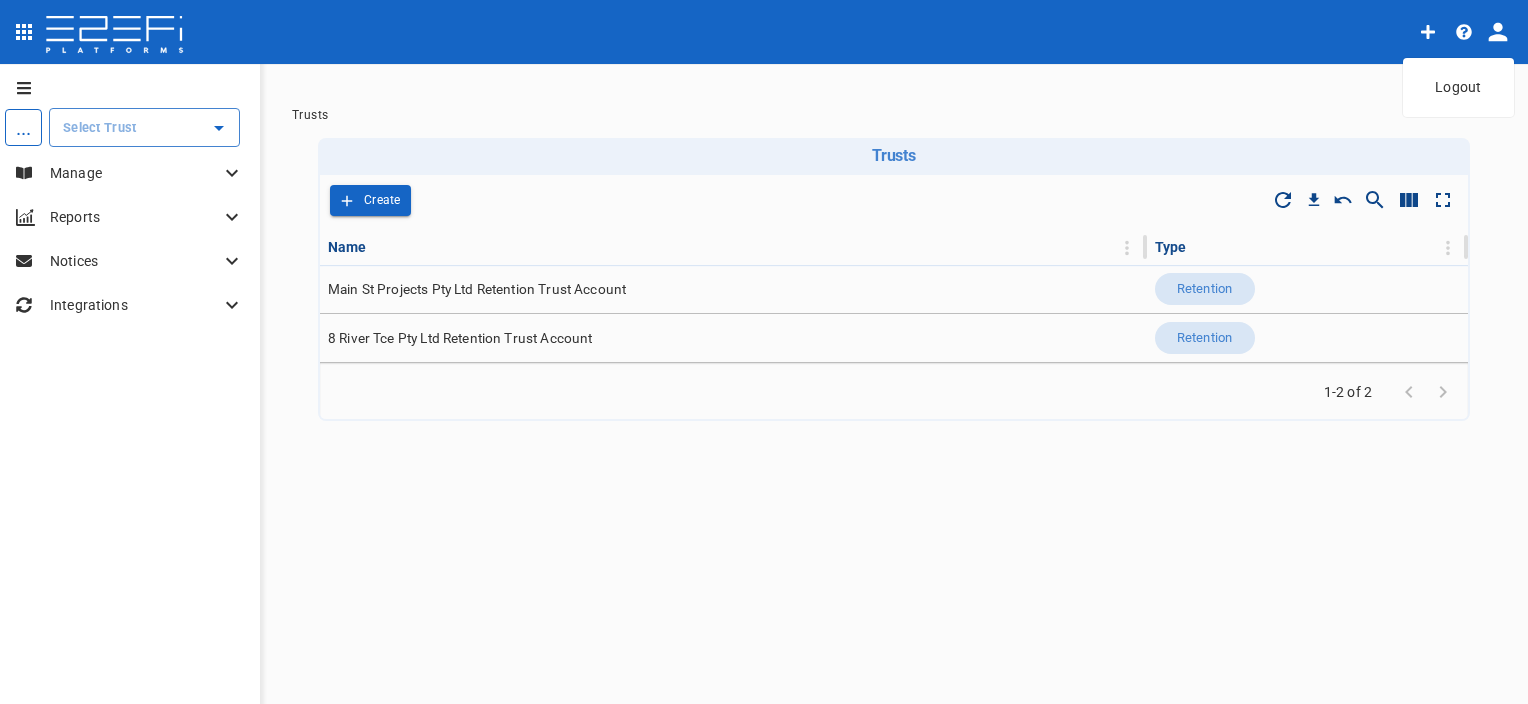 click at bounding box center (764, 352) 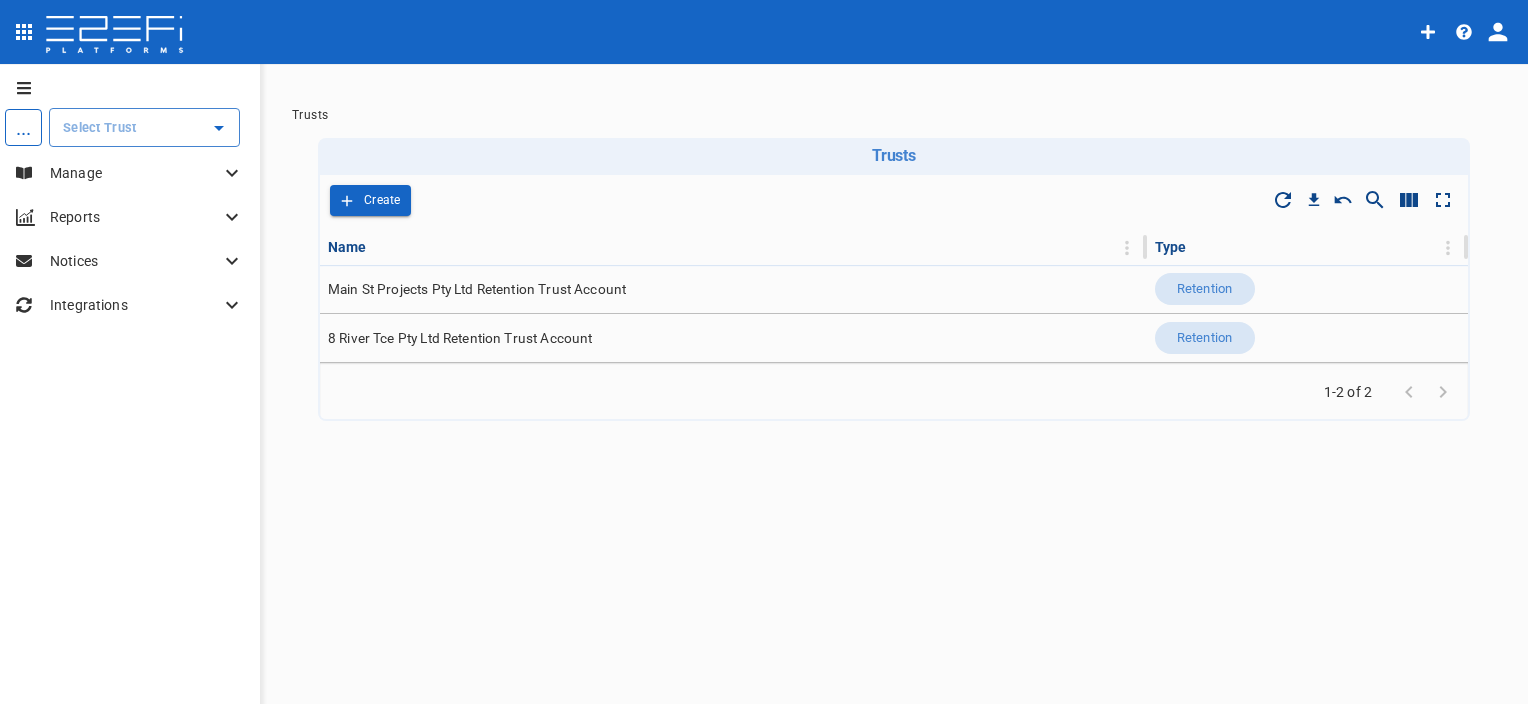 click at bounding box center [20, 88] 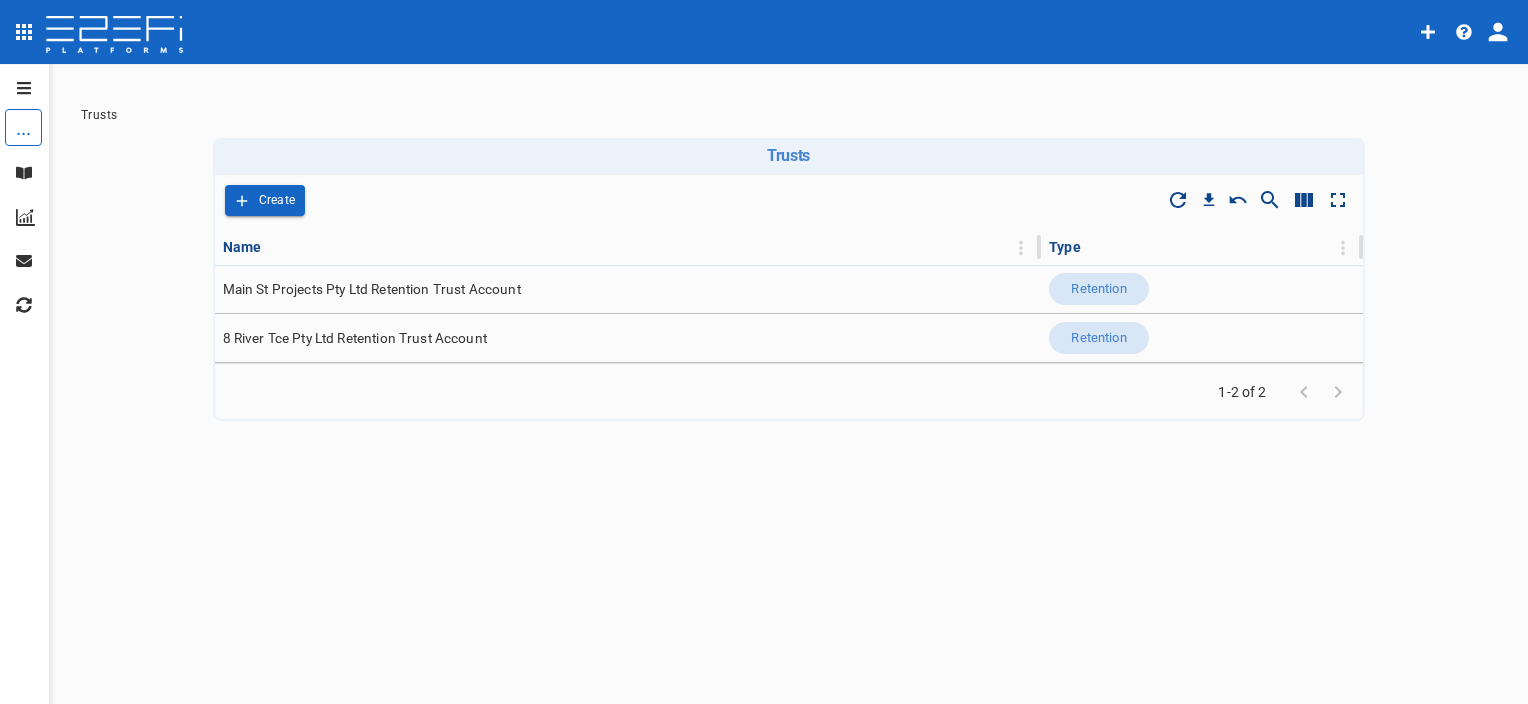 click at bounding box center (20, 88) 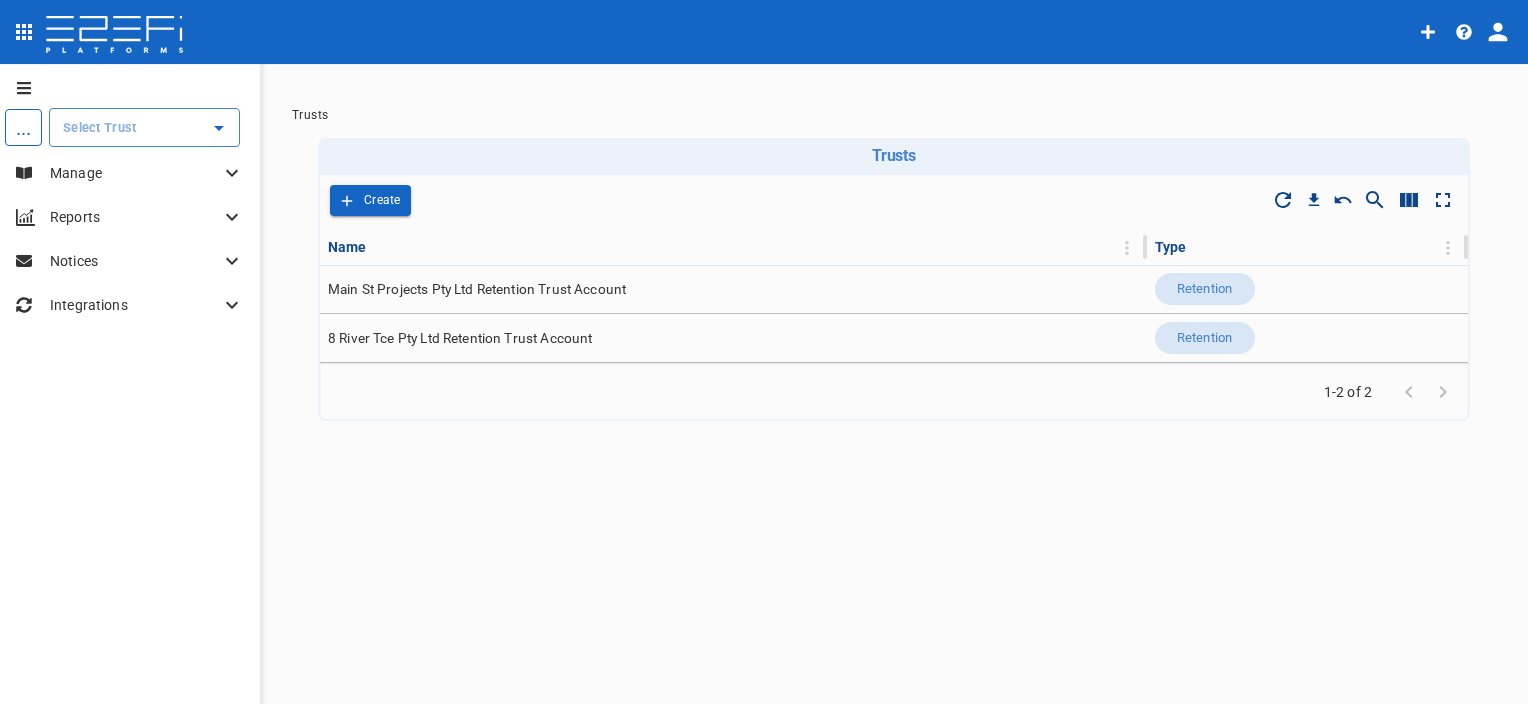 click on "0 Notices" at bounding box center (130, 261) 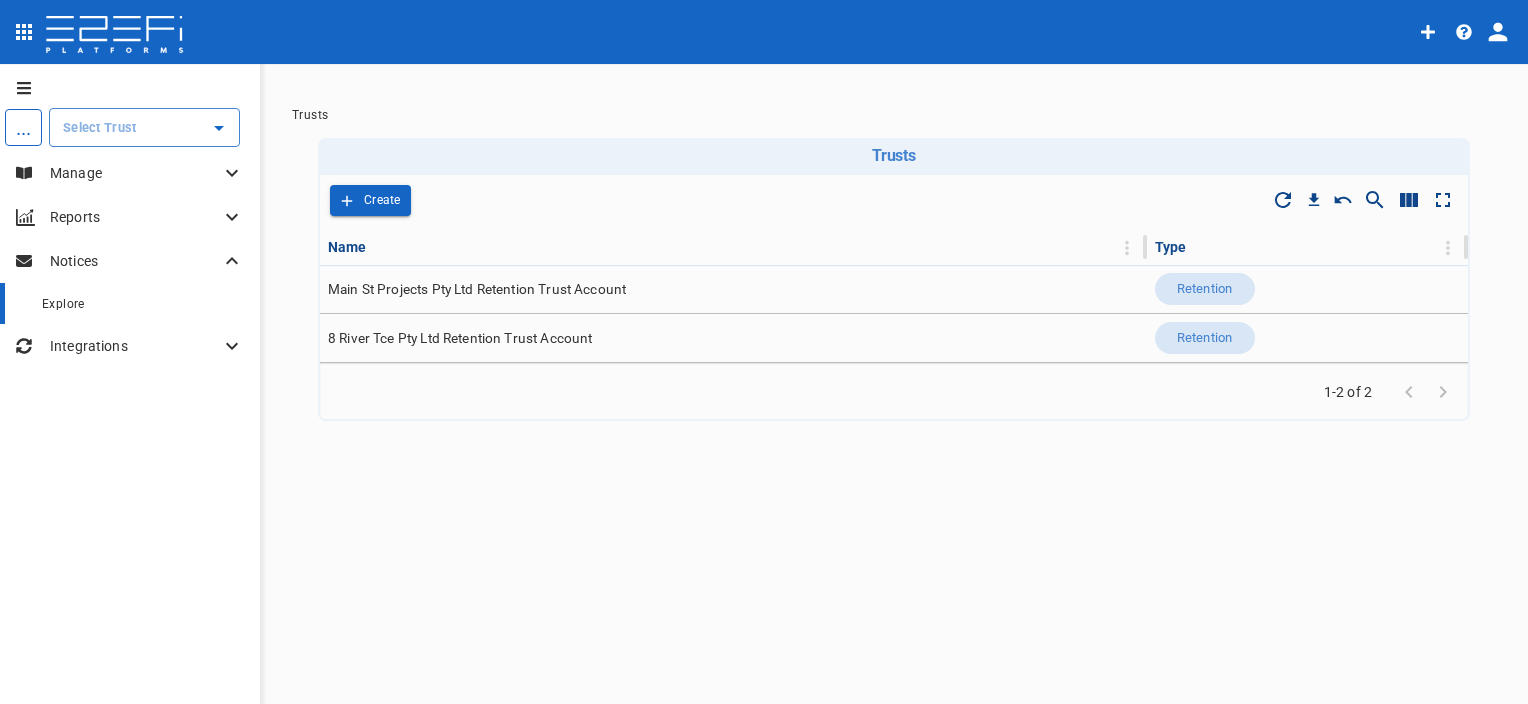 click on "Explore" at bounding box center [143, 303] 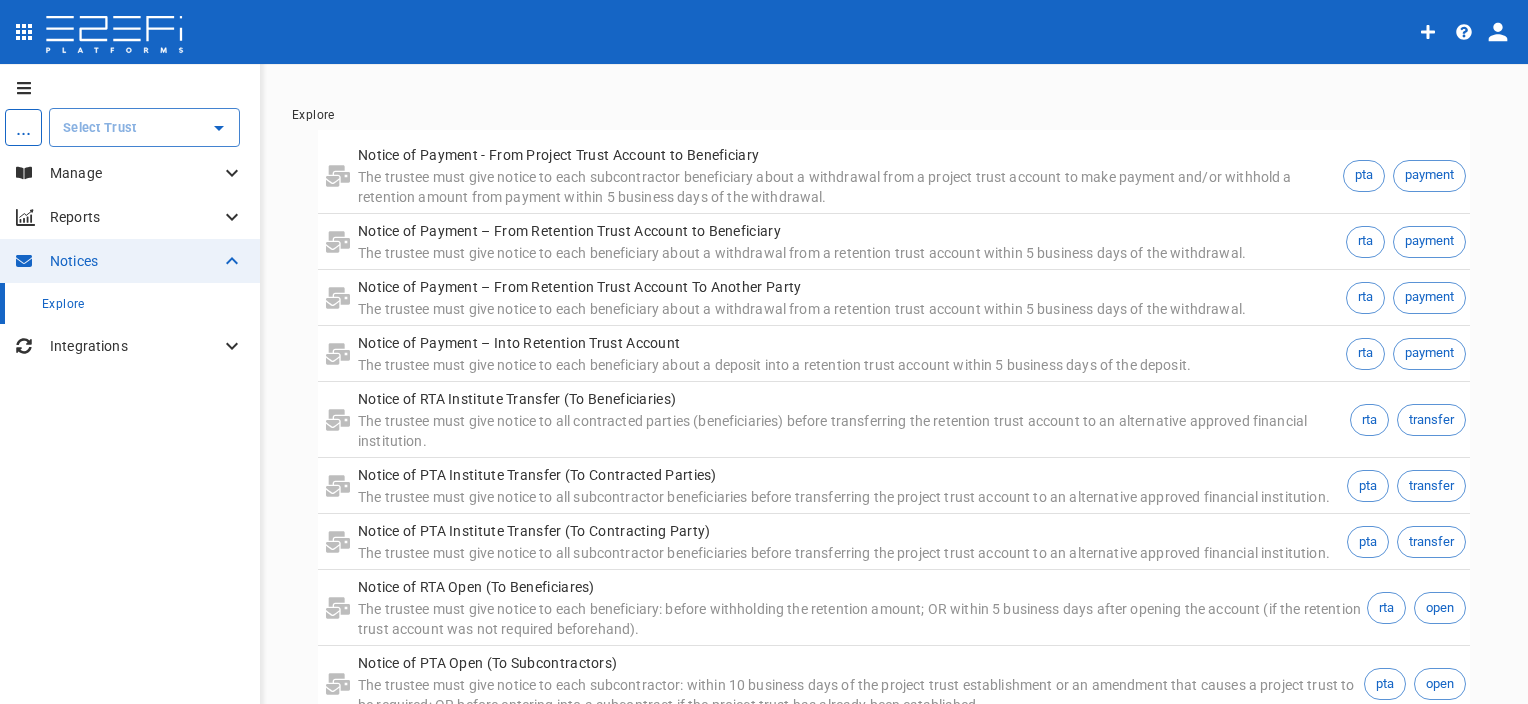 click on "Reports" at bounding box center (135, 217) 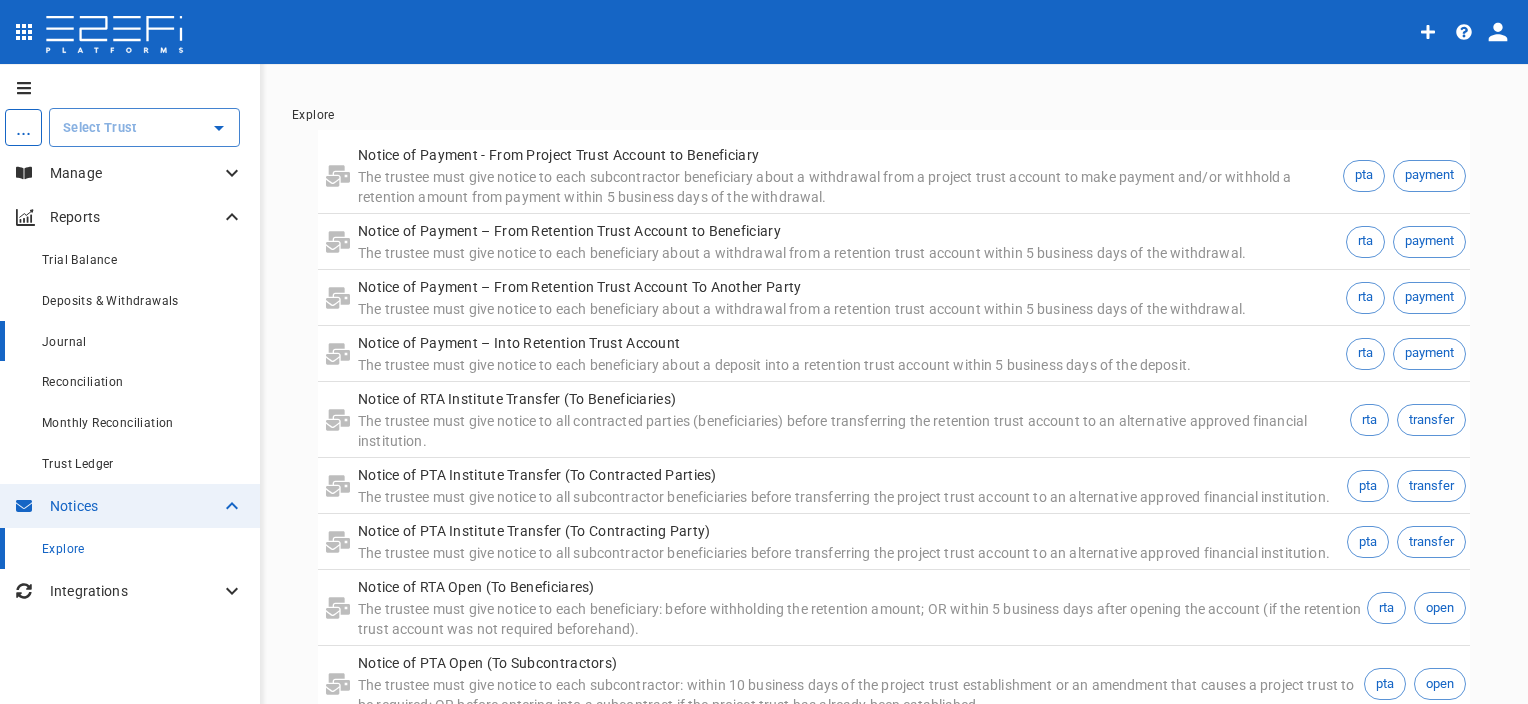 click on "Journal" at bounding box center [130, 341] 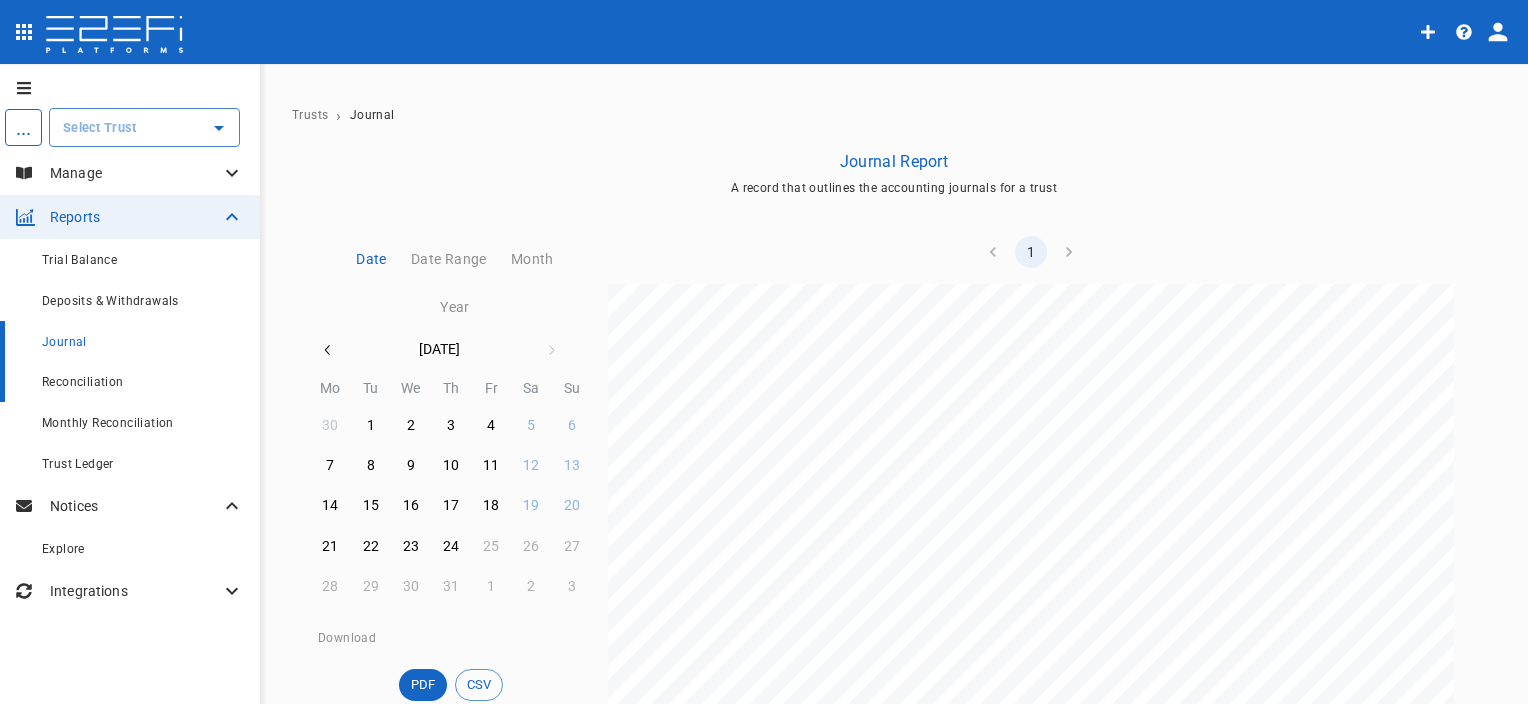click on "Reconciliation" at bounding box center (83, 382) 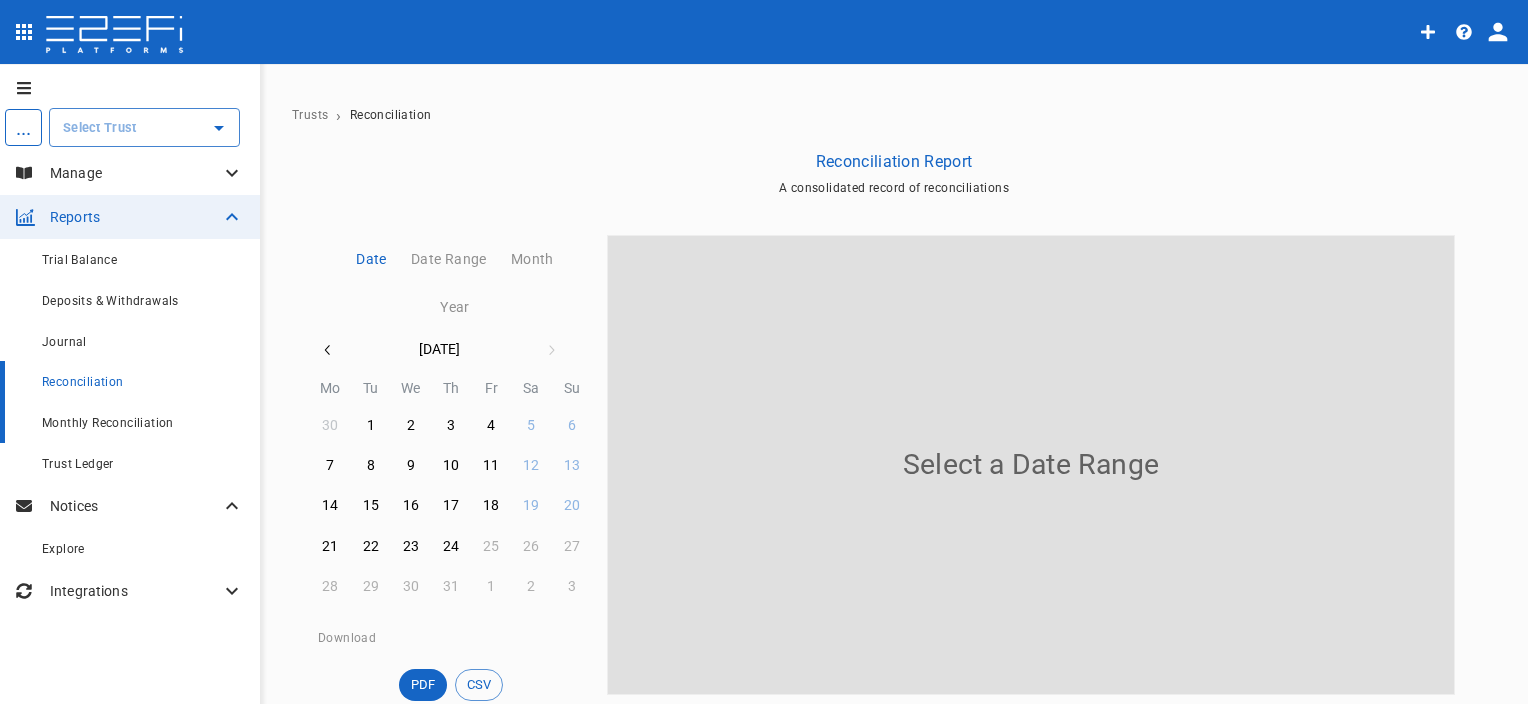 click on "Monthly Reconciliation" at bounding box center [108, 423] 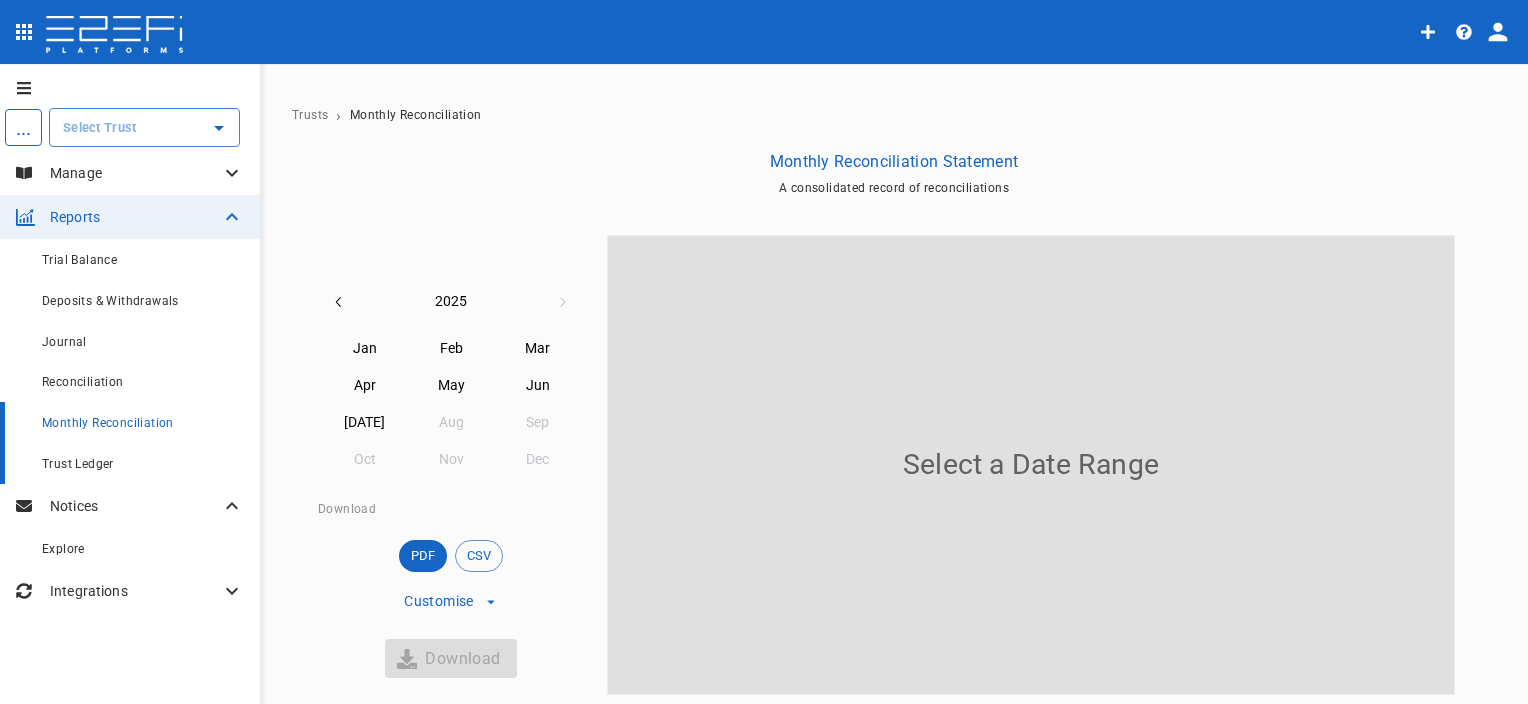 click on "Trust Ledger" at bounding box center [143, 463] 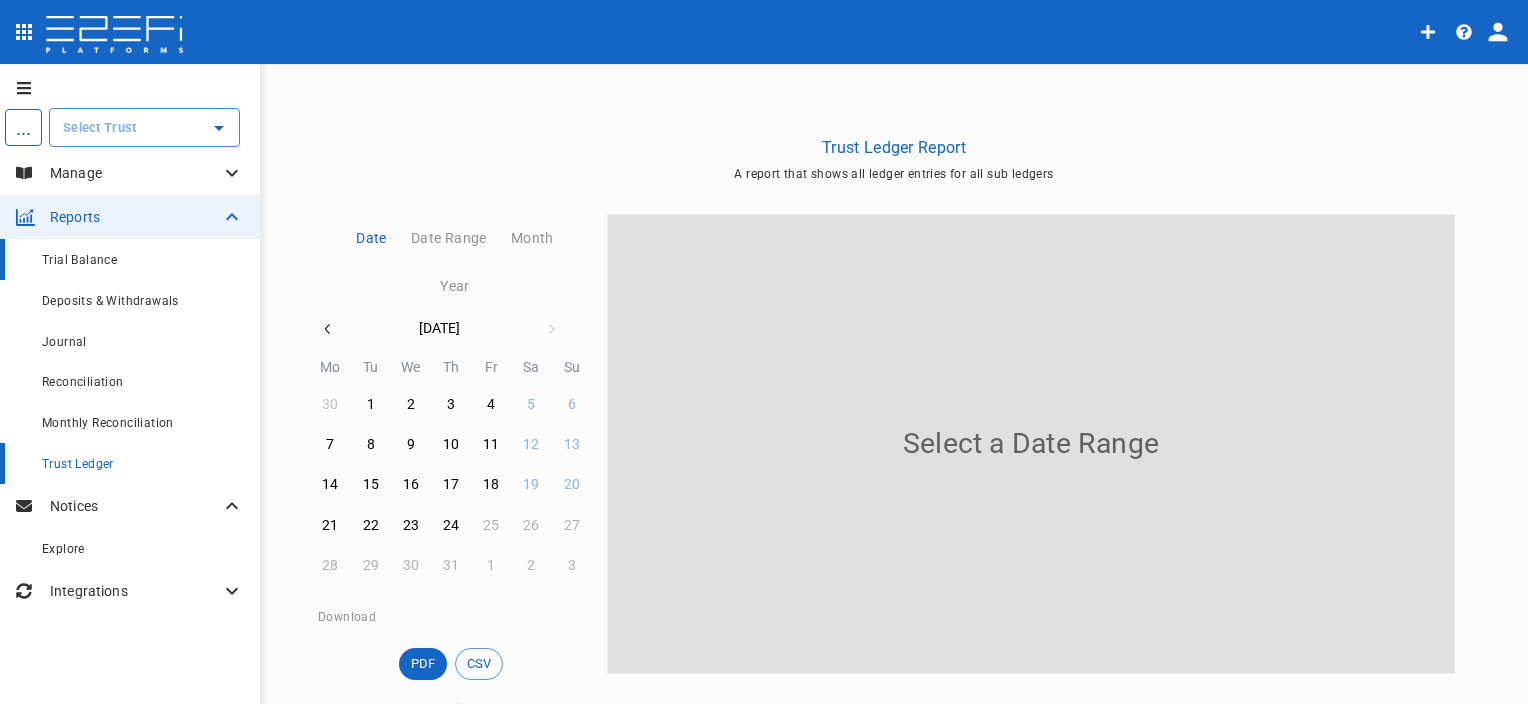 click on "Trial Balance" at bounding box center (130, 259) 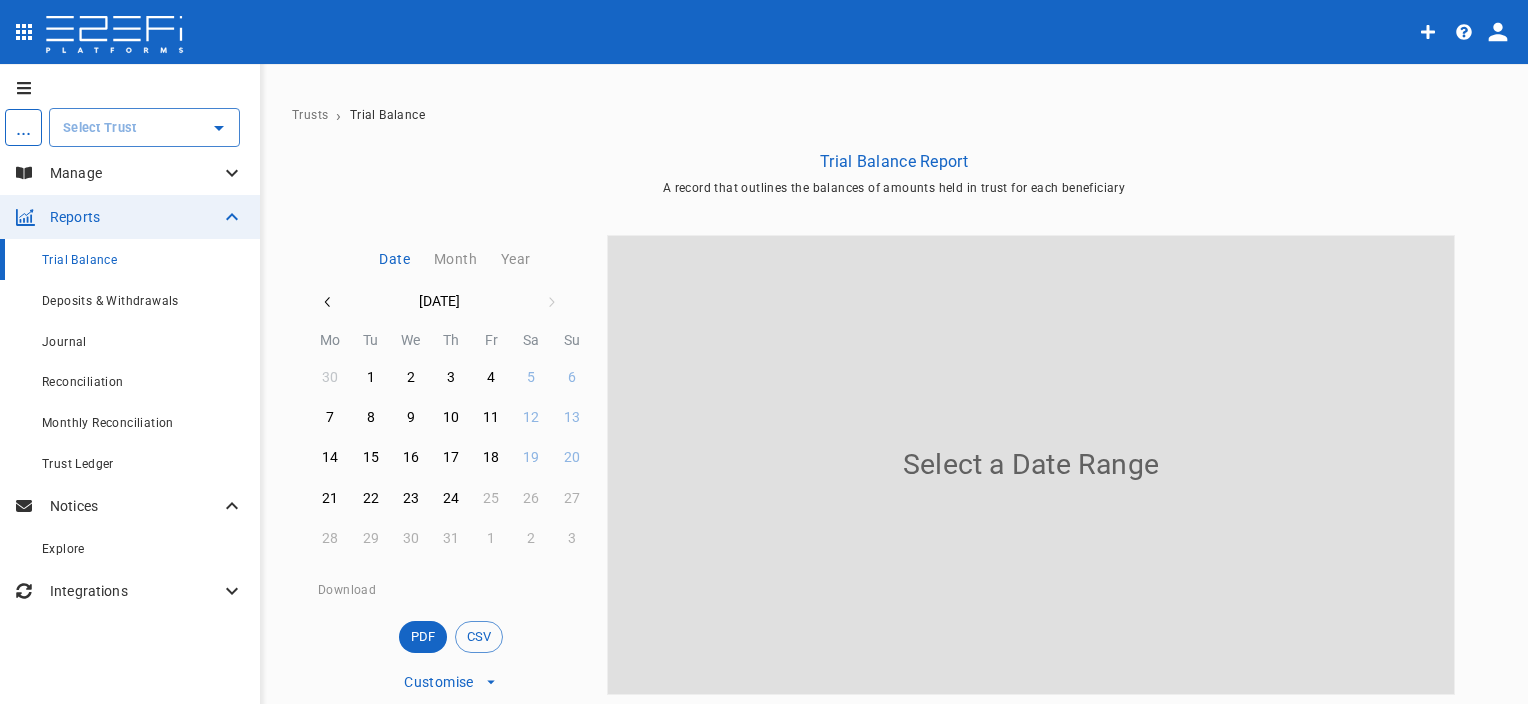 click on "Manage" at bounding box center (135, 173) 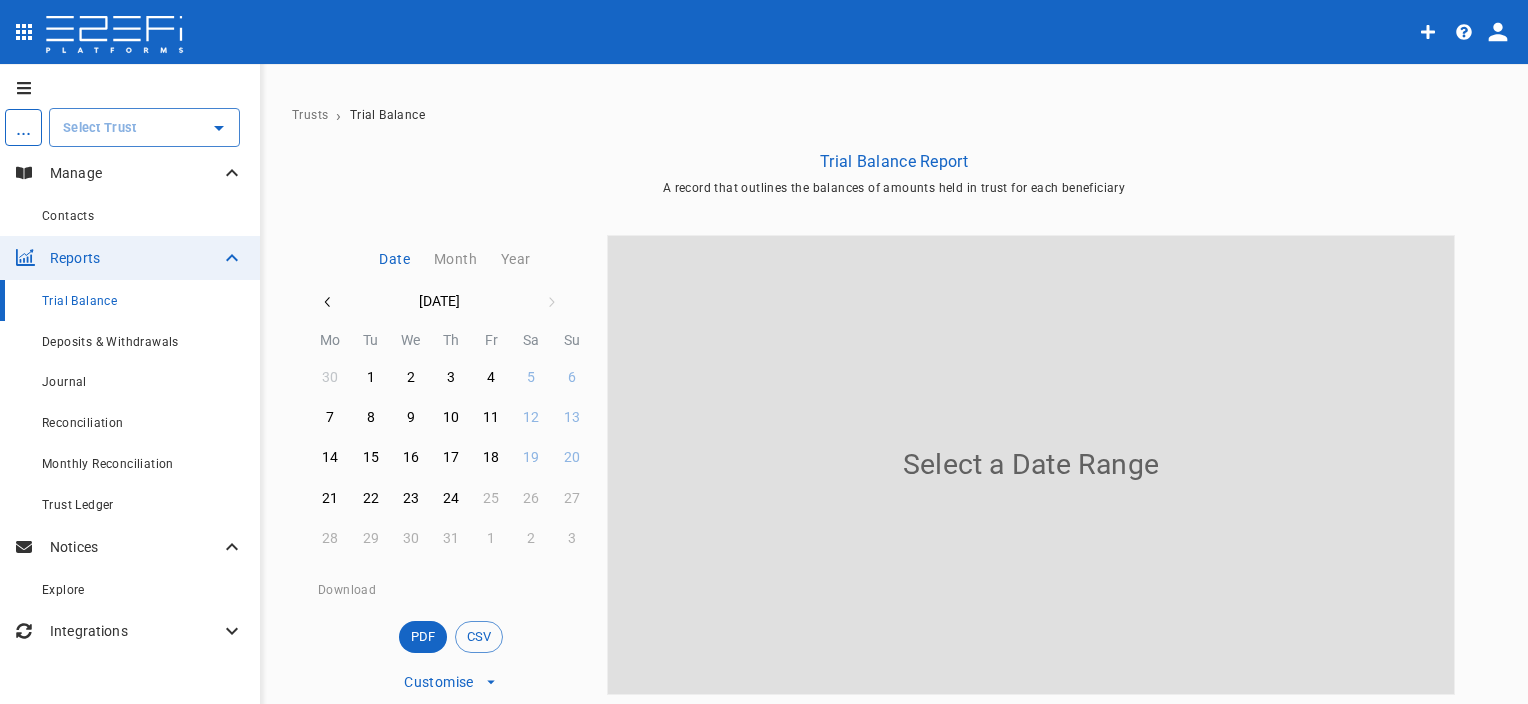 click at bounding box center [20, 88] 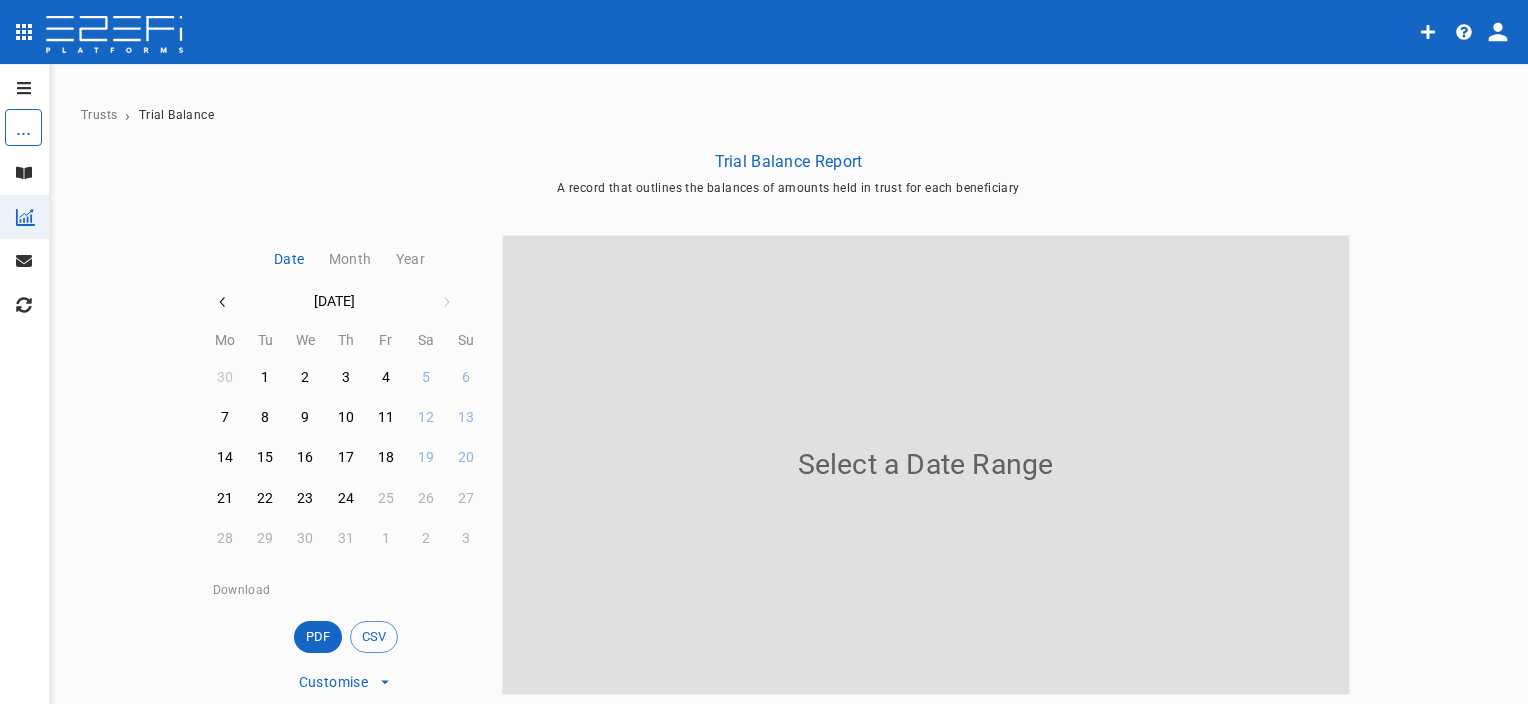 click 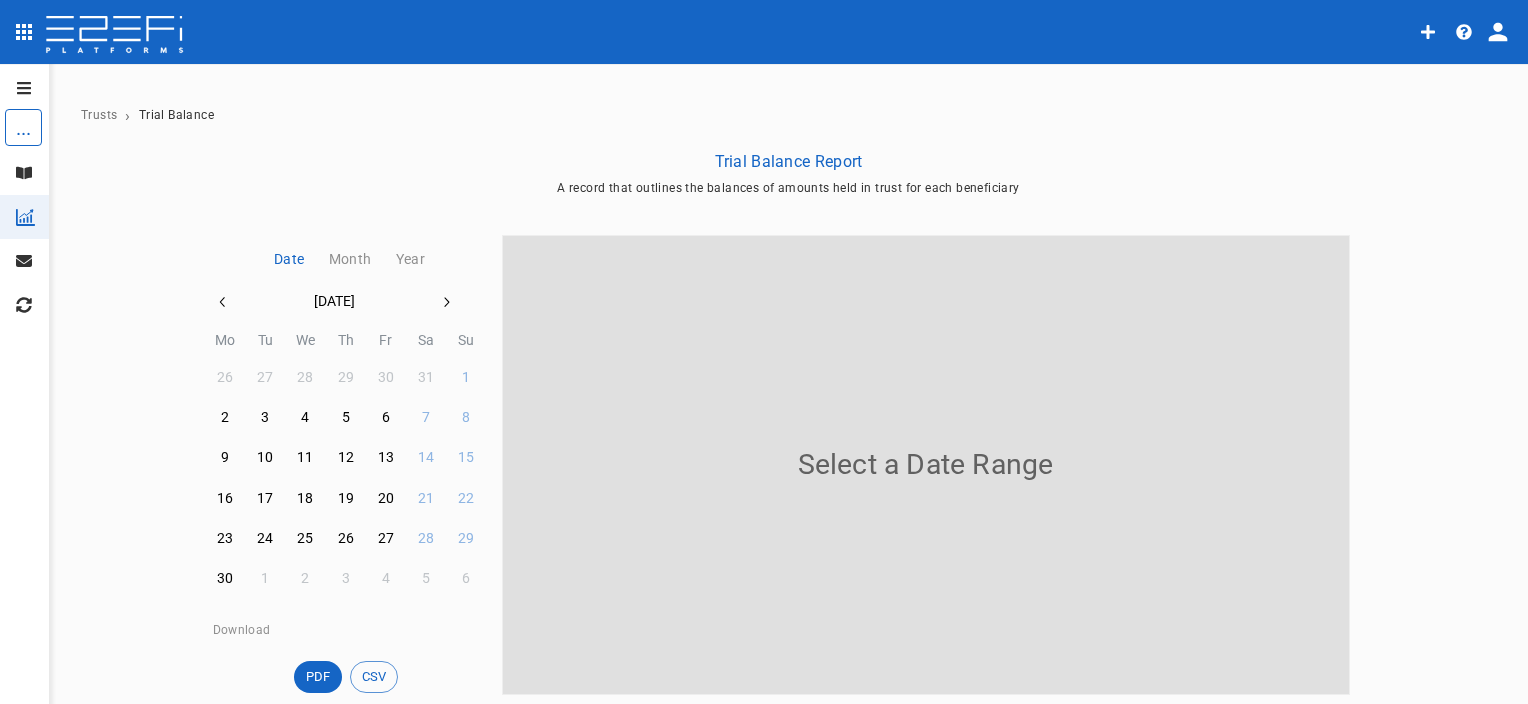 click 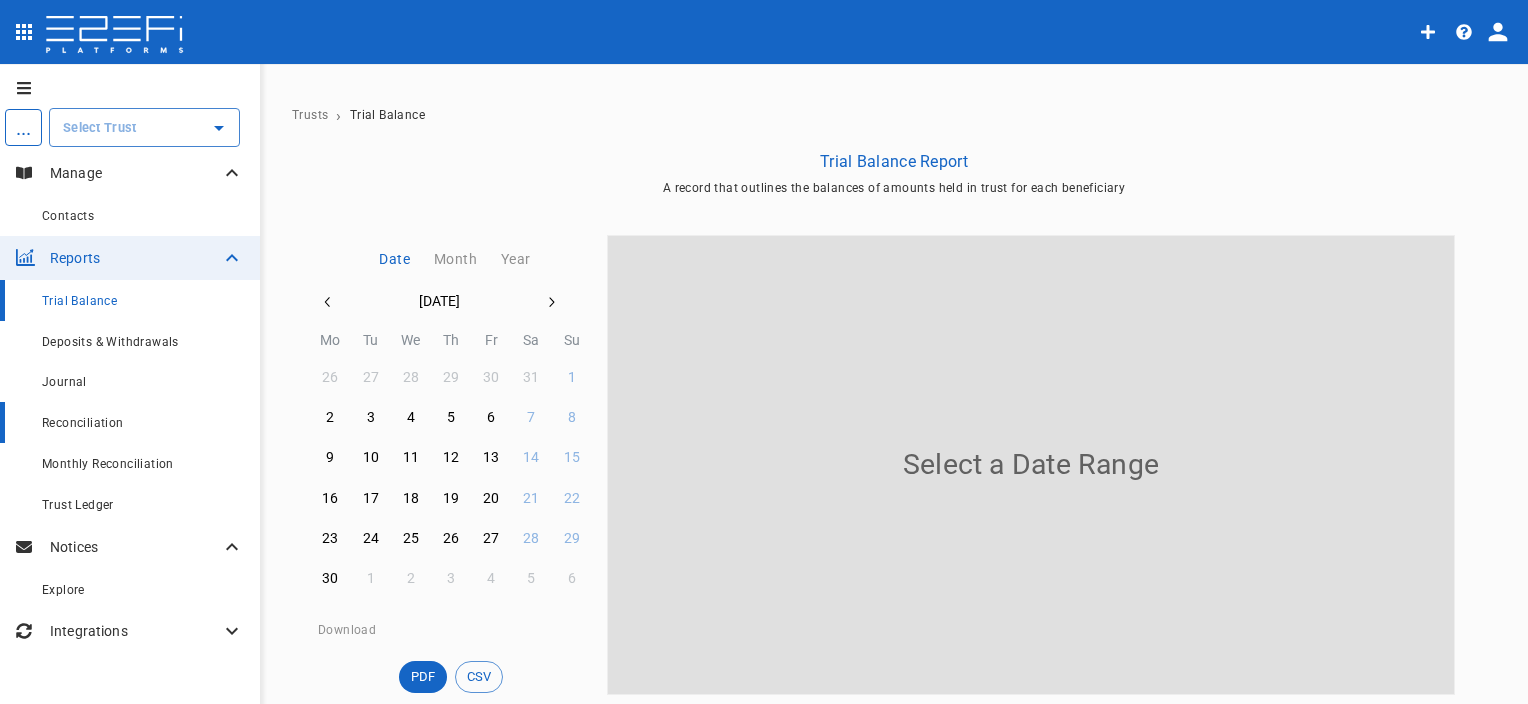 click on "Reconciliation" at bounding box center (130, 422) 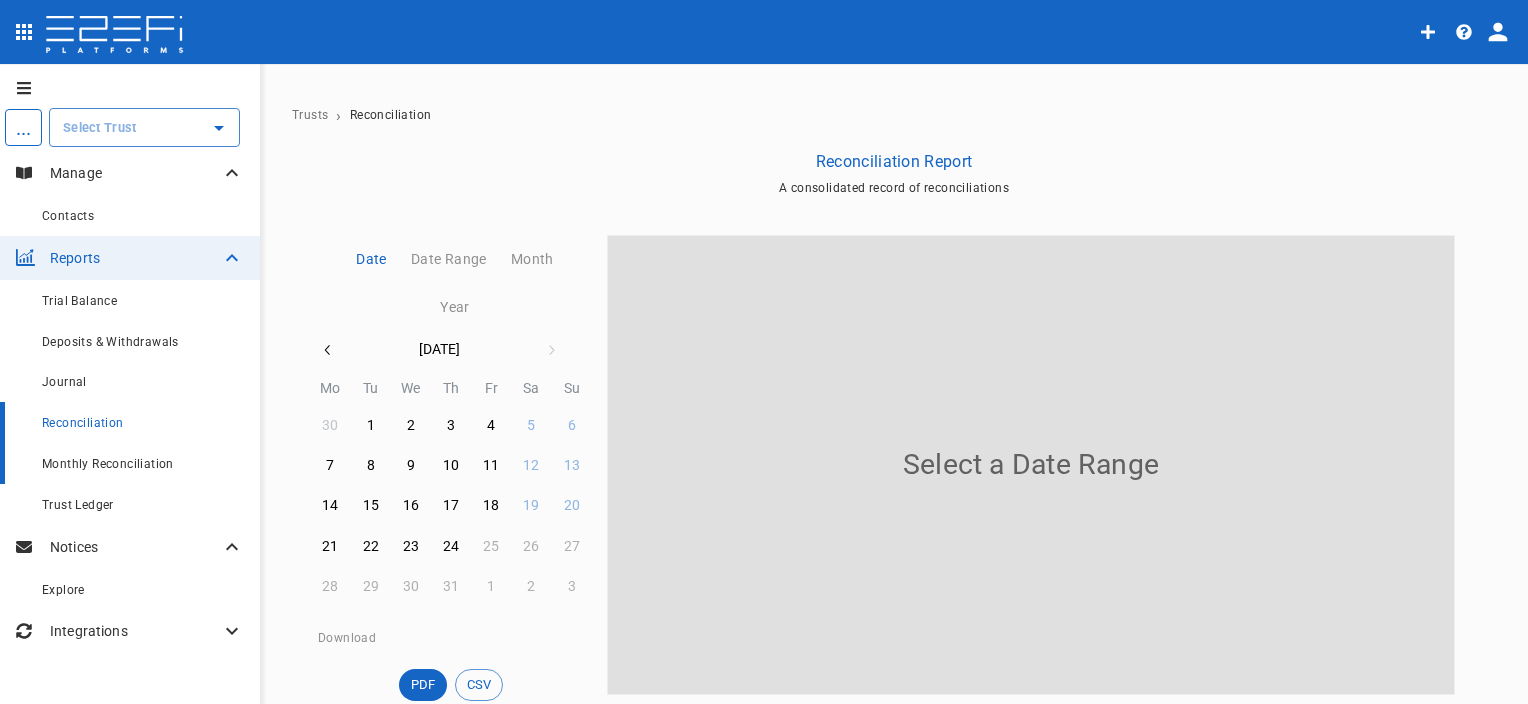 click on "Monthly Reconciliation" at bounding box center (108, 464) 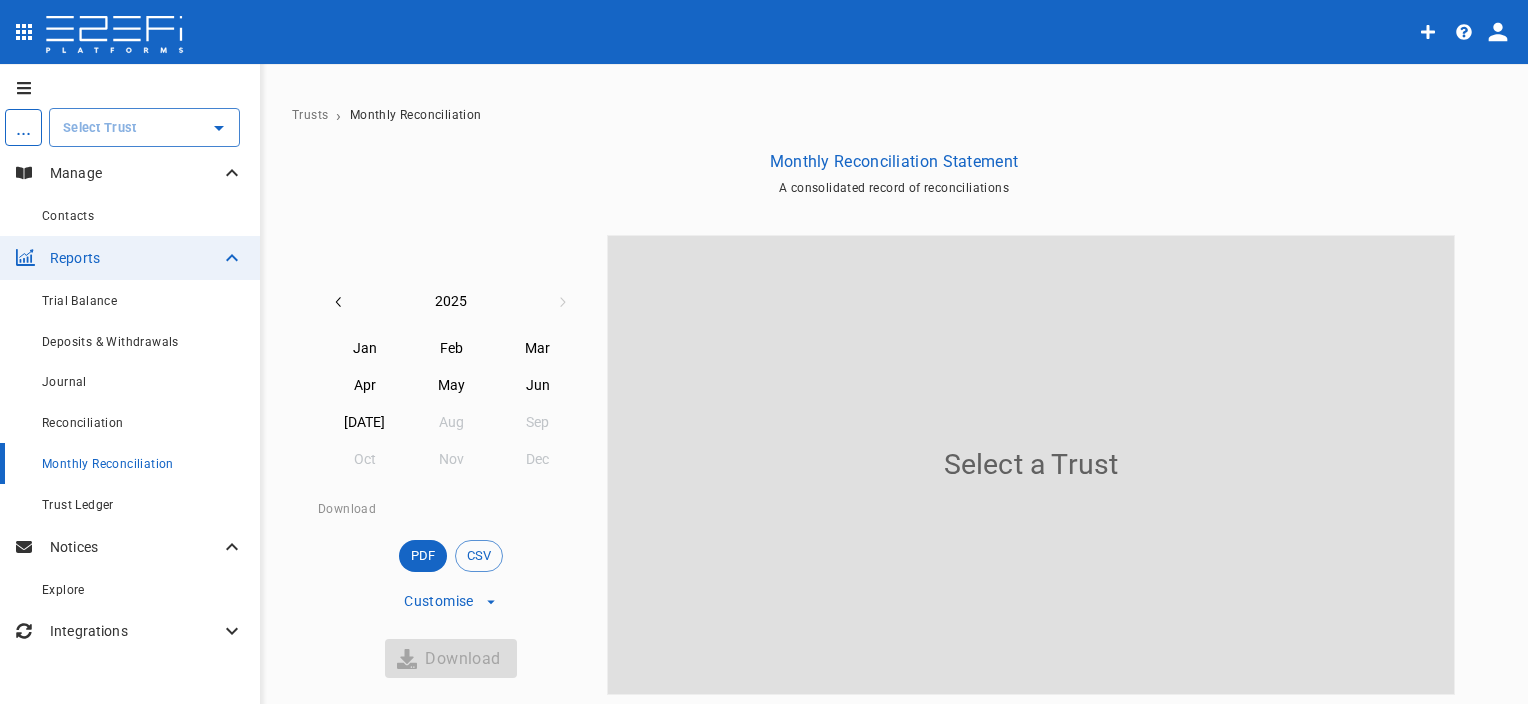 click on "[DATE]" at bounding box center (365, 423) 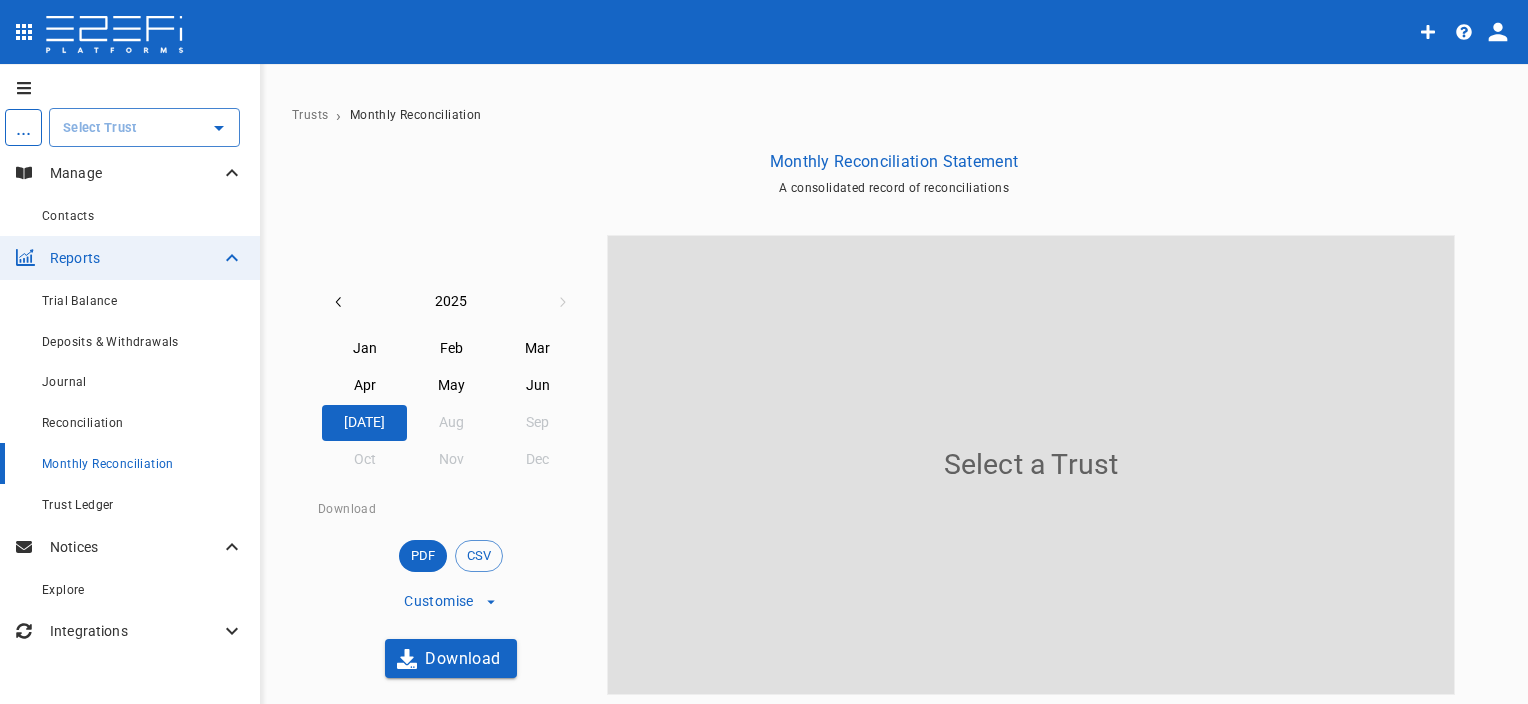 click on "Jun" at bounding box center (538, 386) 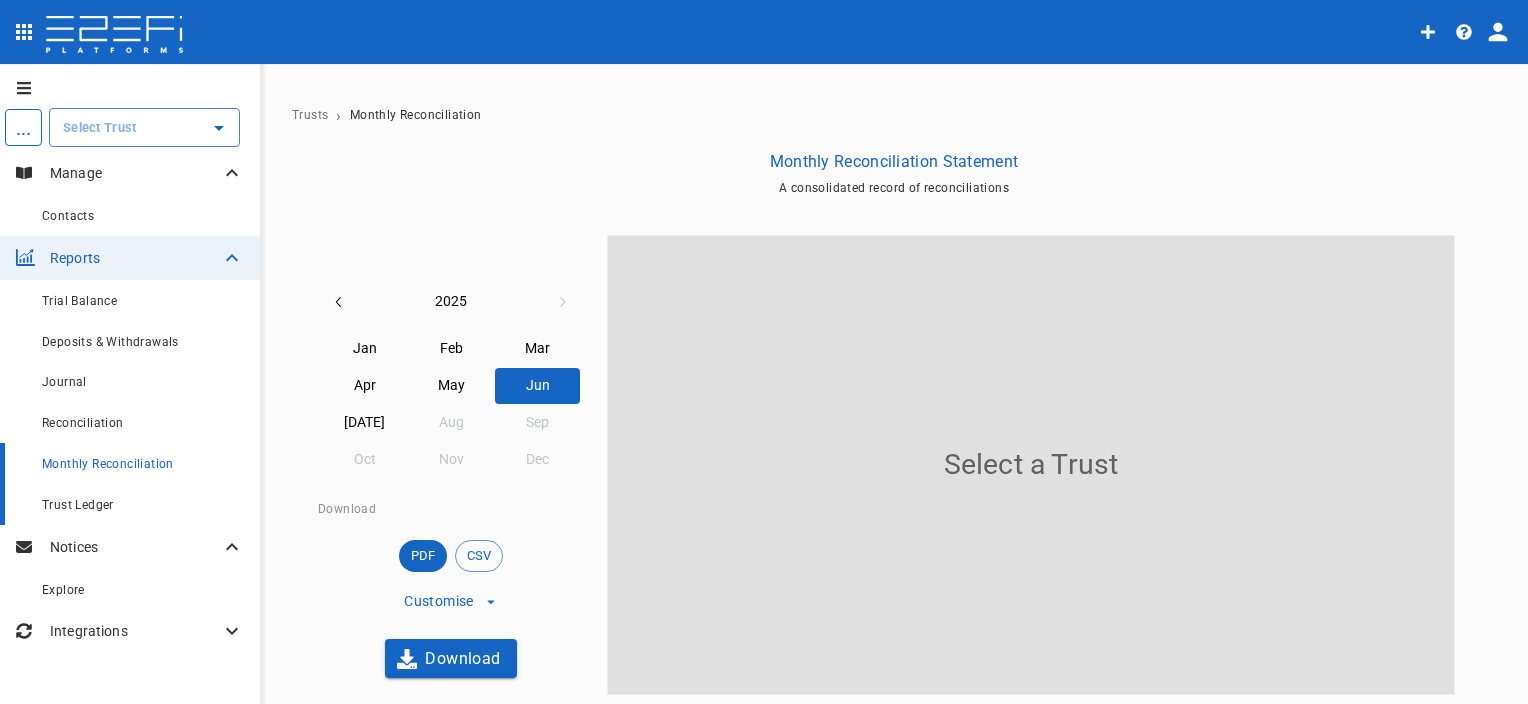 click on "Trust Ledger" at bounding box center [78, 505] 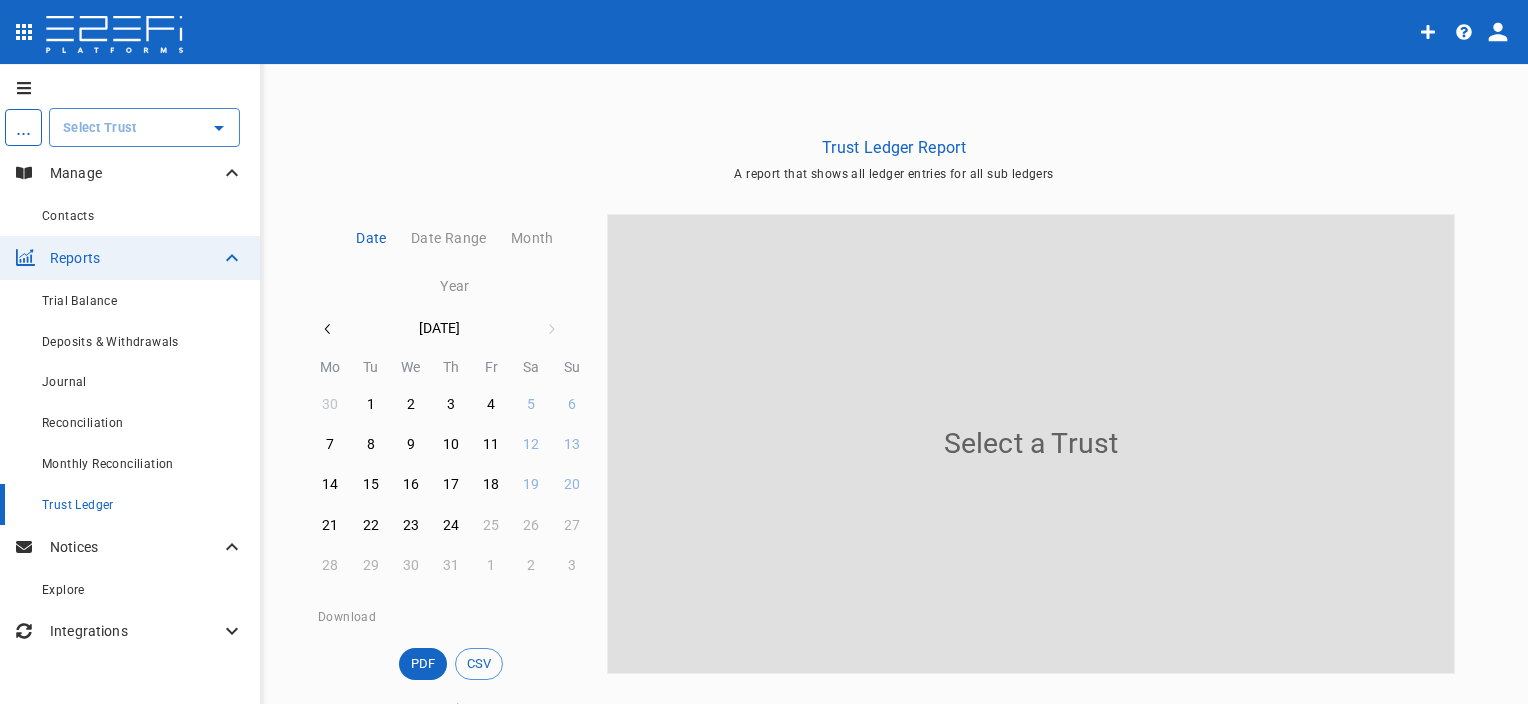 click on "Trust Ledger Report" at bounding box center (894, 147) 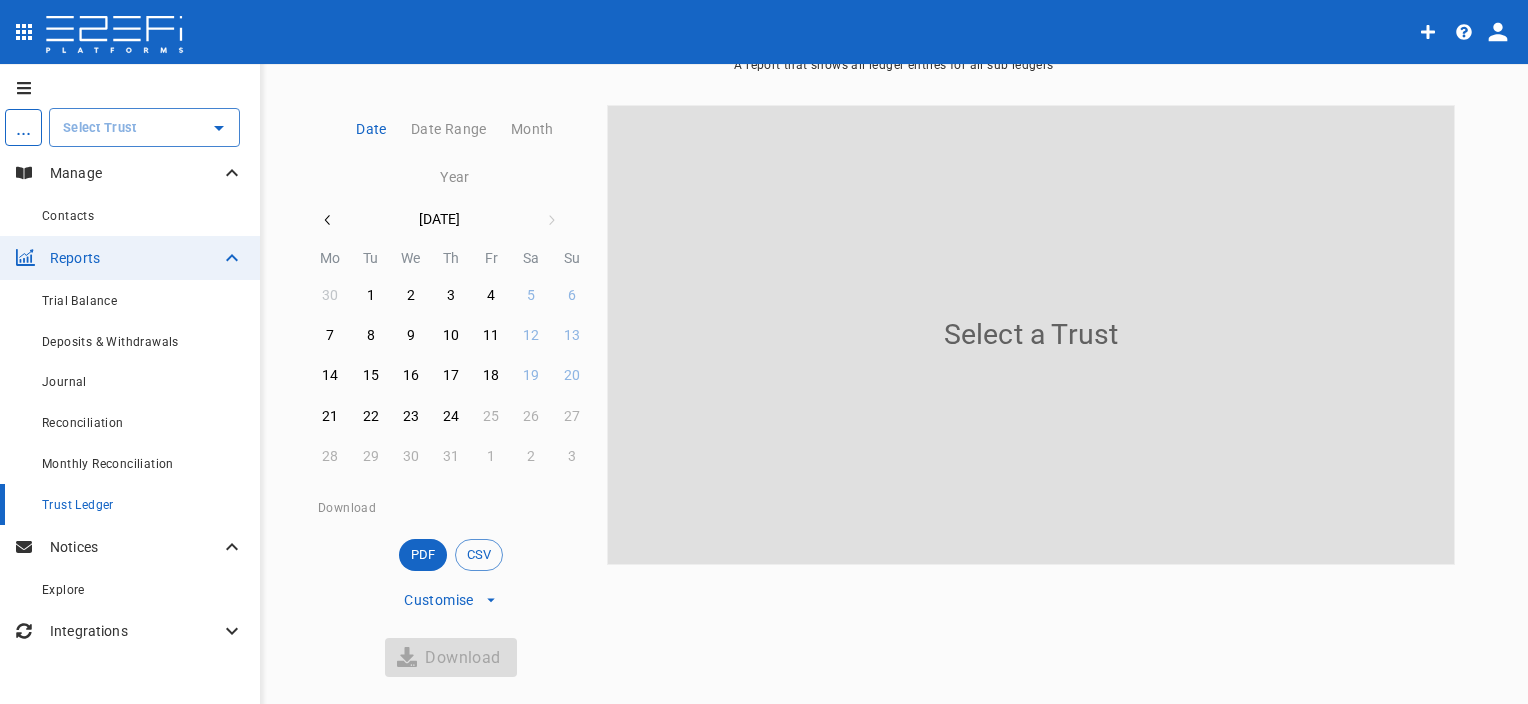 click 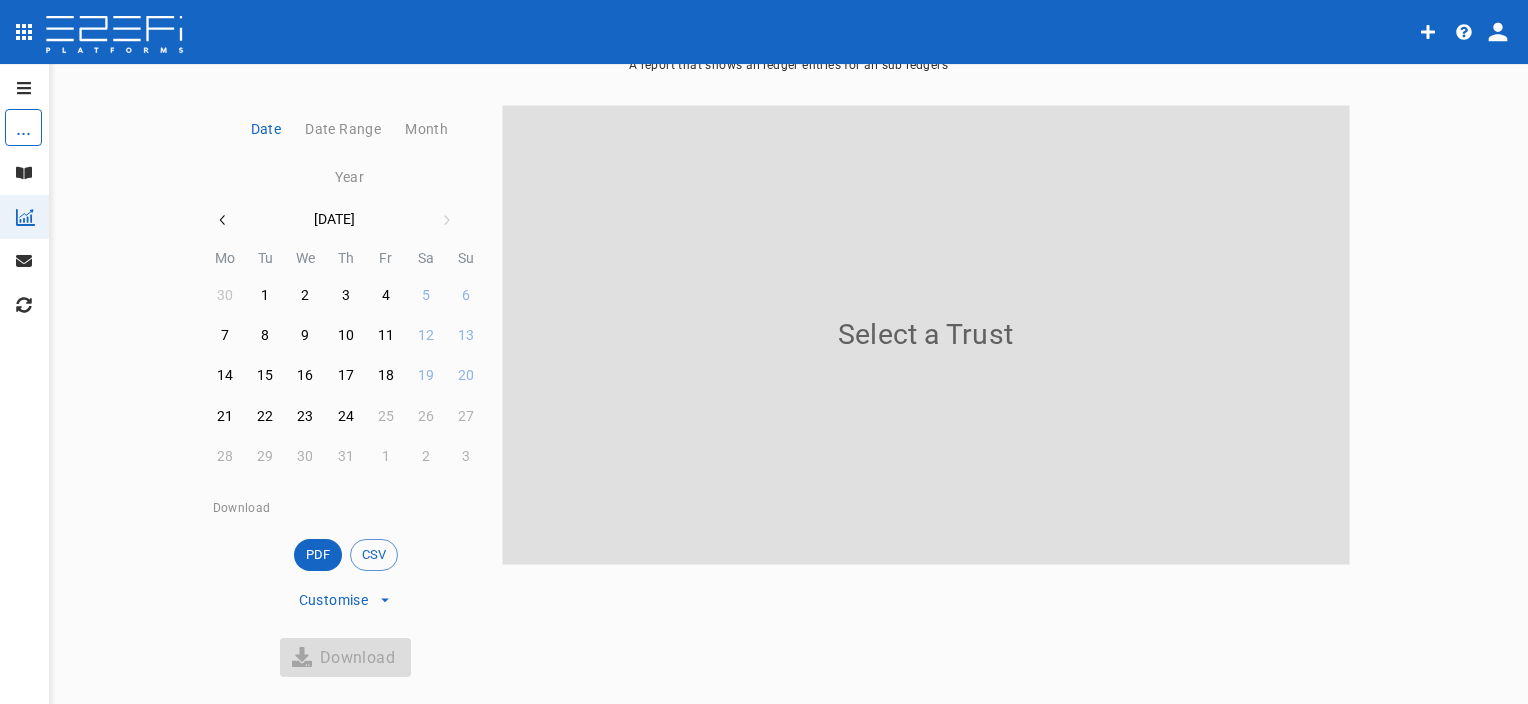 click 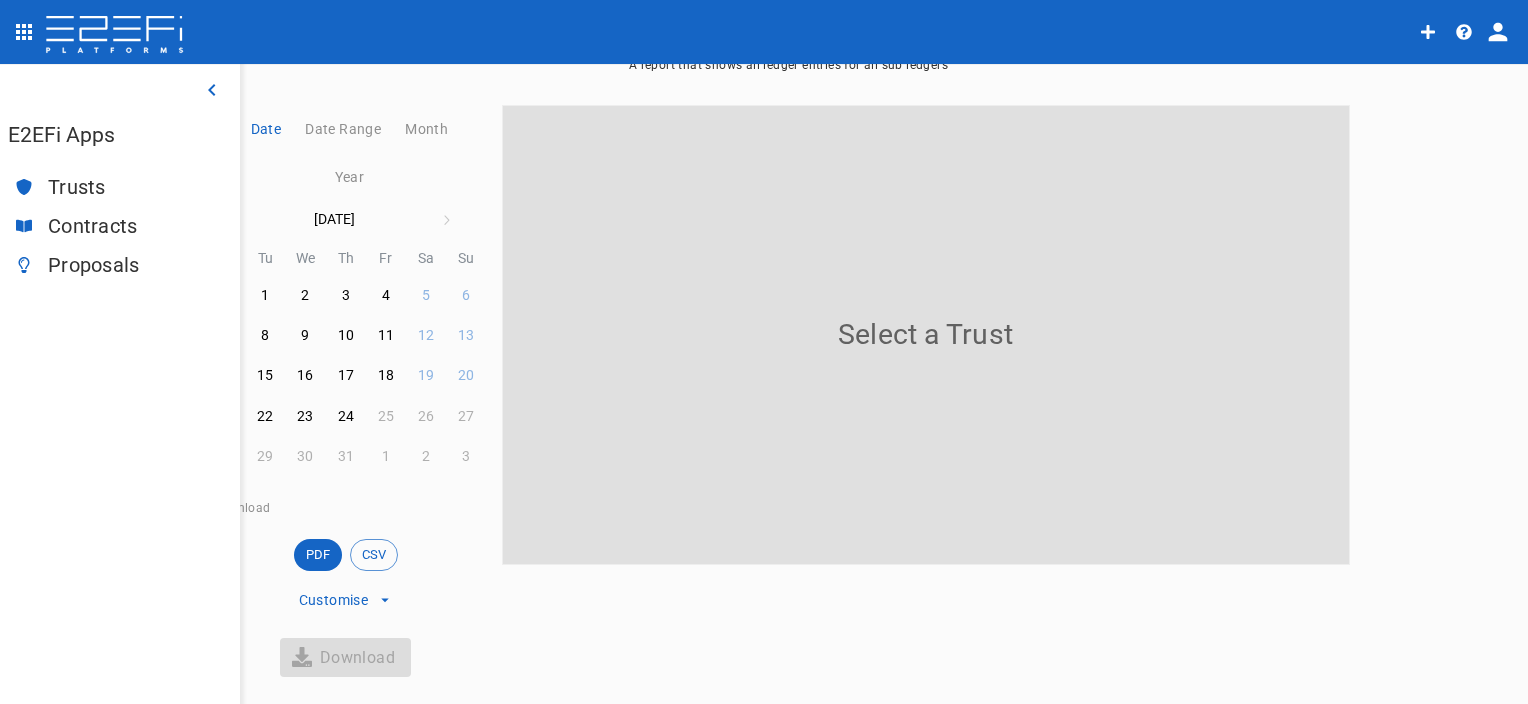 click on "Trusts" at bounding box center (136, 187) 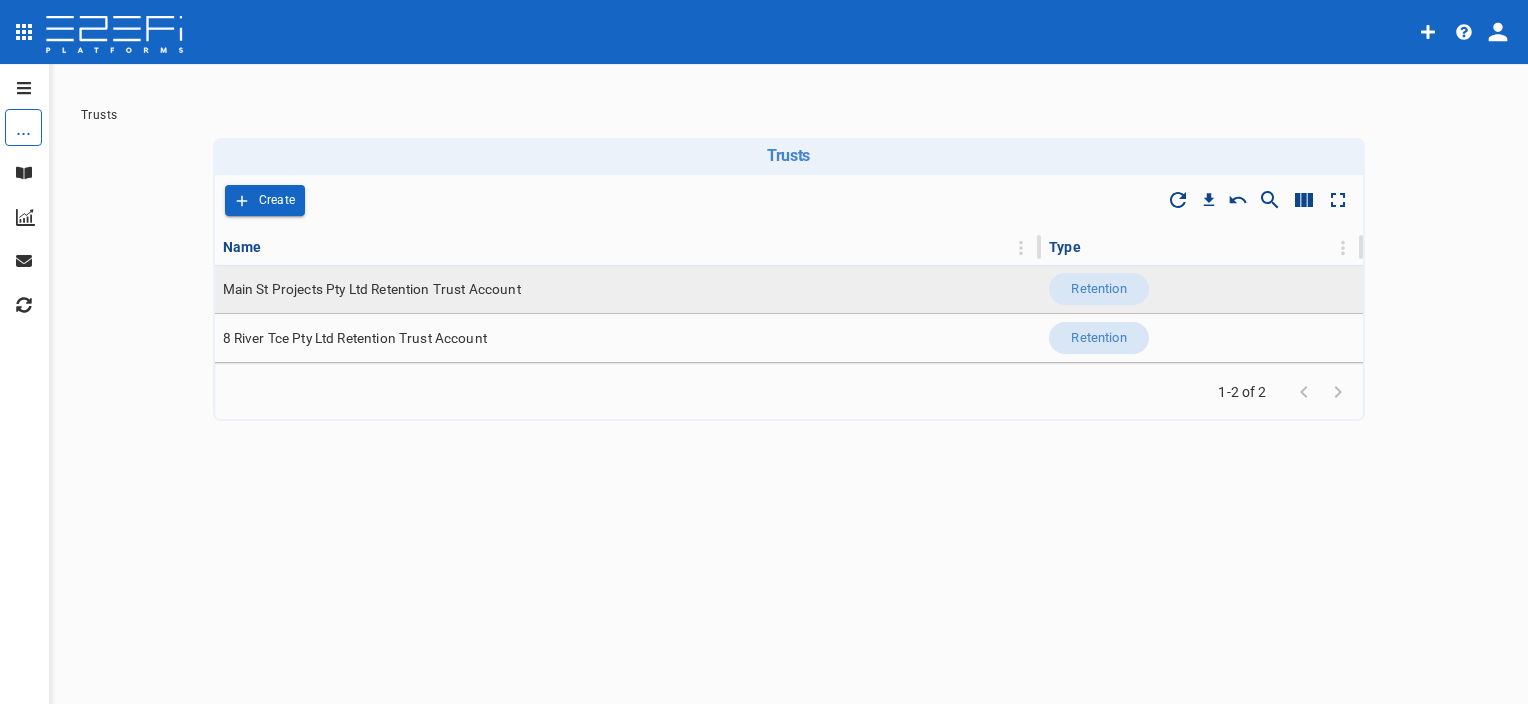 click on "Main St Projects Pty Ltd Retention Trust Account" at bounding box center [372, 289] 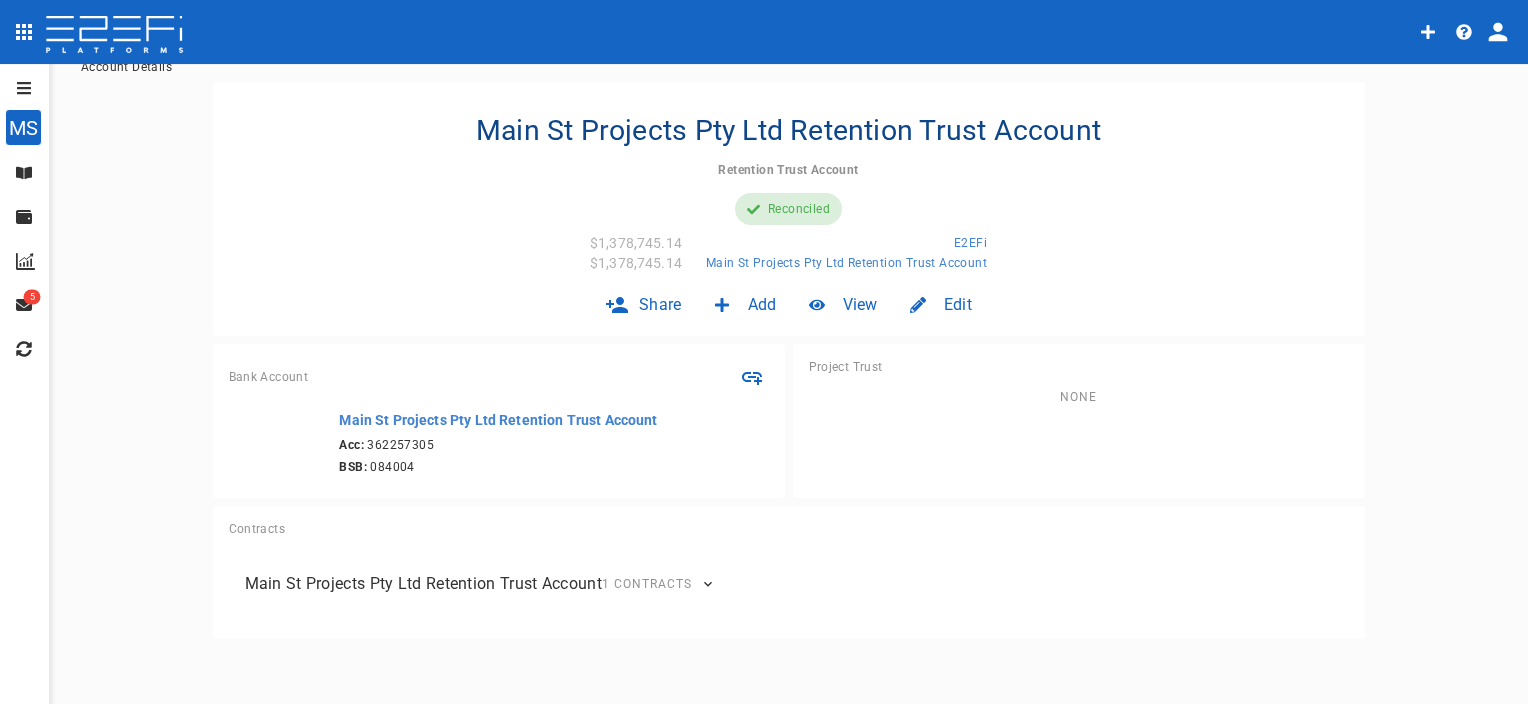 scroll, scrollTop: 74, scrollLeft: 0, axis: vertical 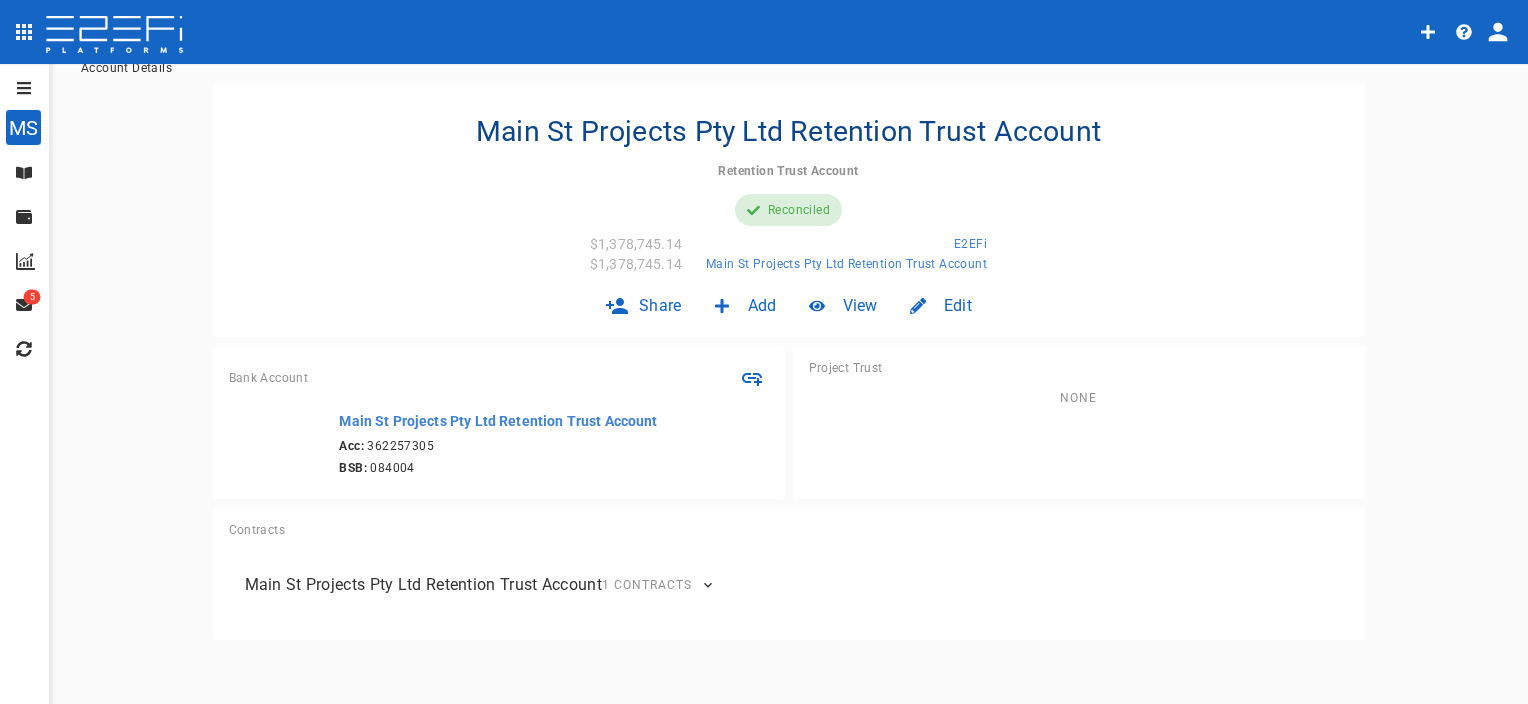 click on "5" at bounding box center [32, 297] 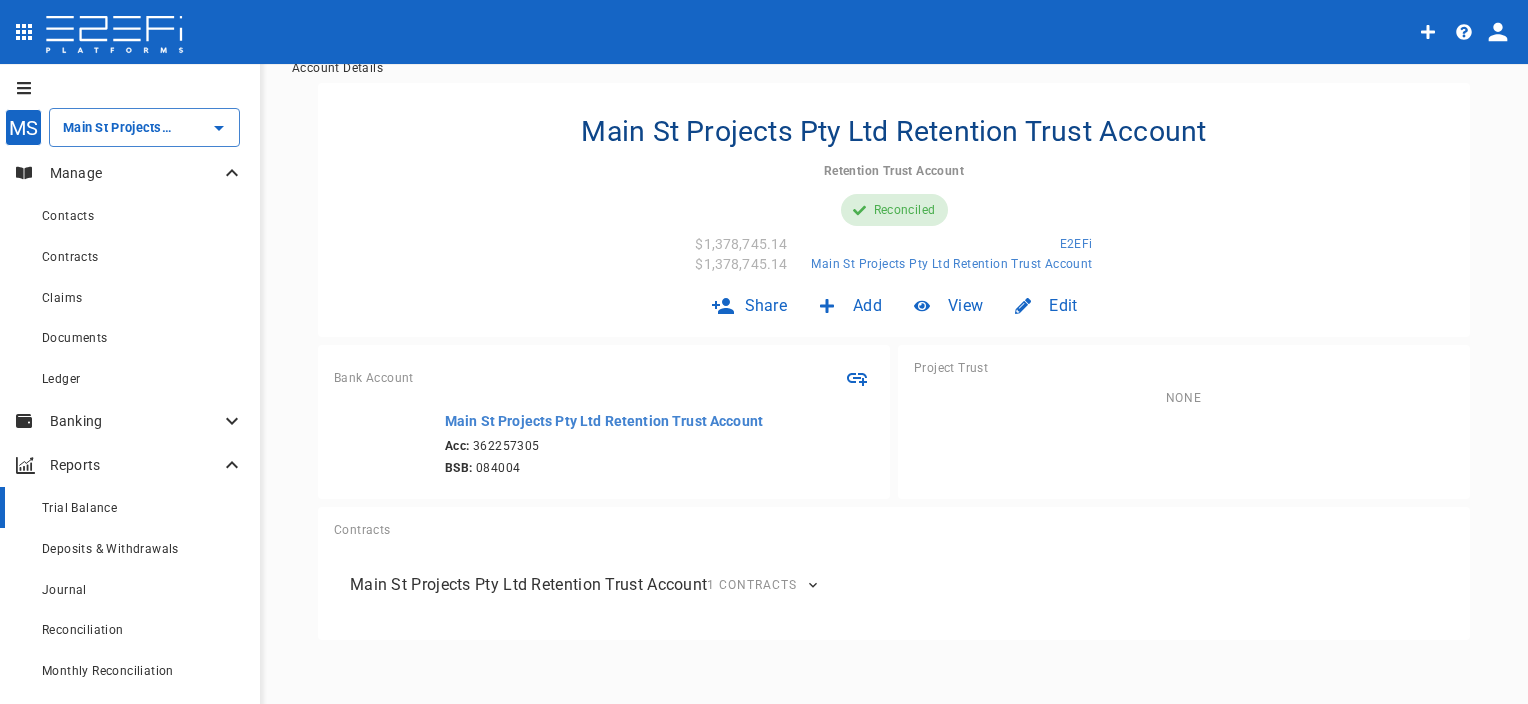 scroll, scrollTop: 328, scrollLeft: 0, axis: vertical 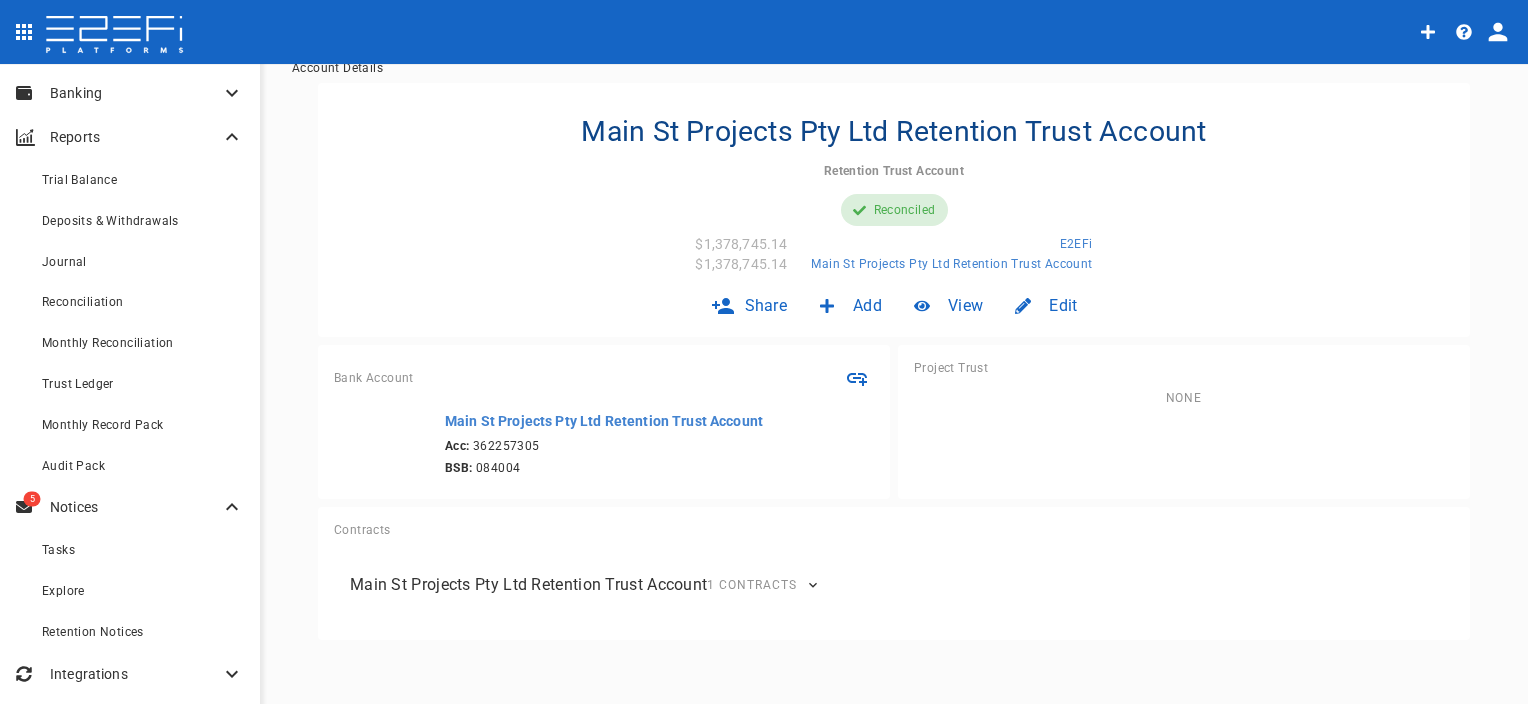click on "Notices" at bounding box center [135, 507] 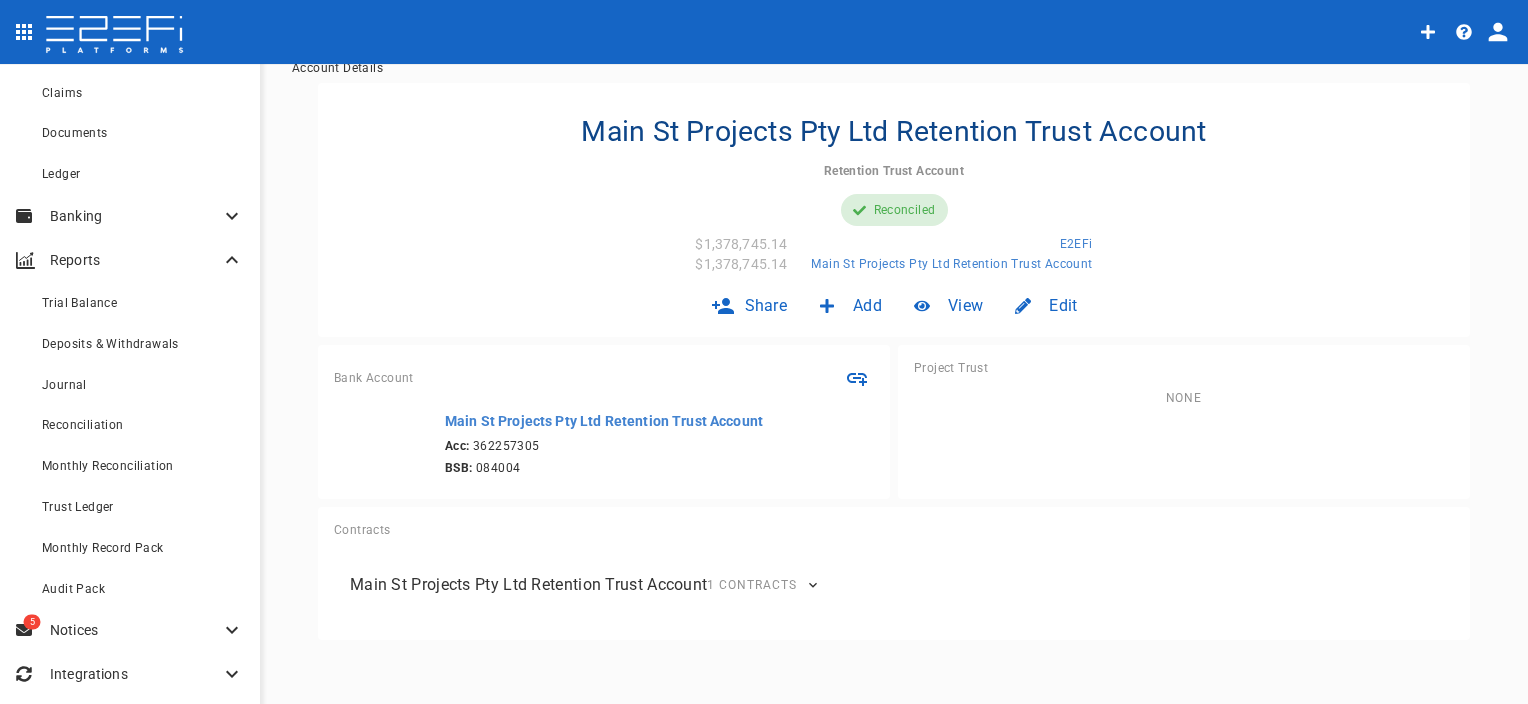 scroll, scrollTop: 205, scrollLeft: 0, axis: vertical 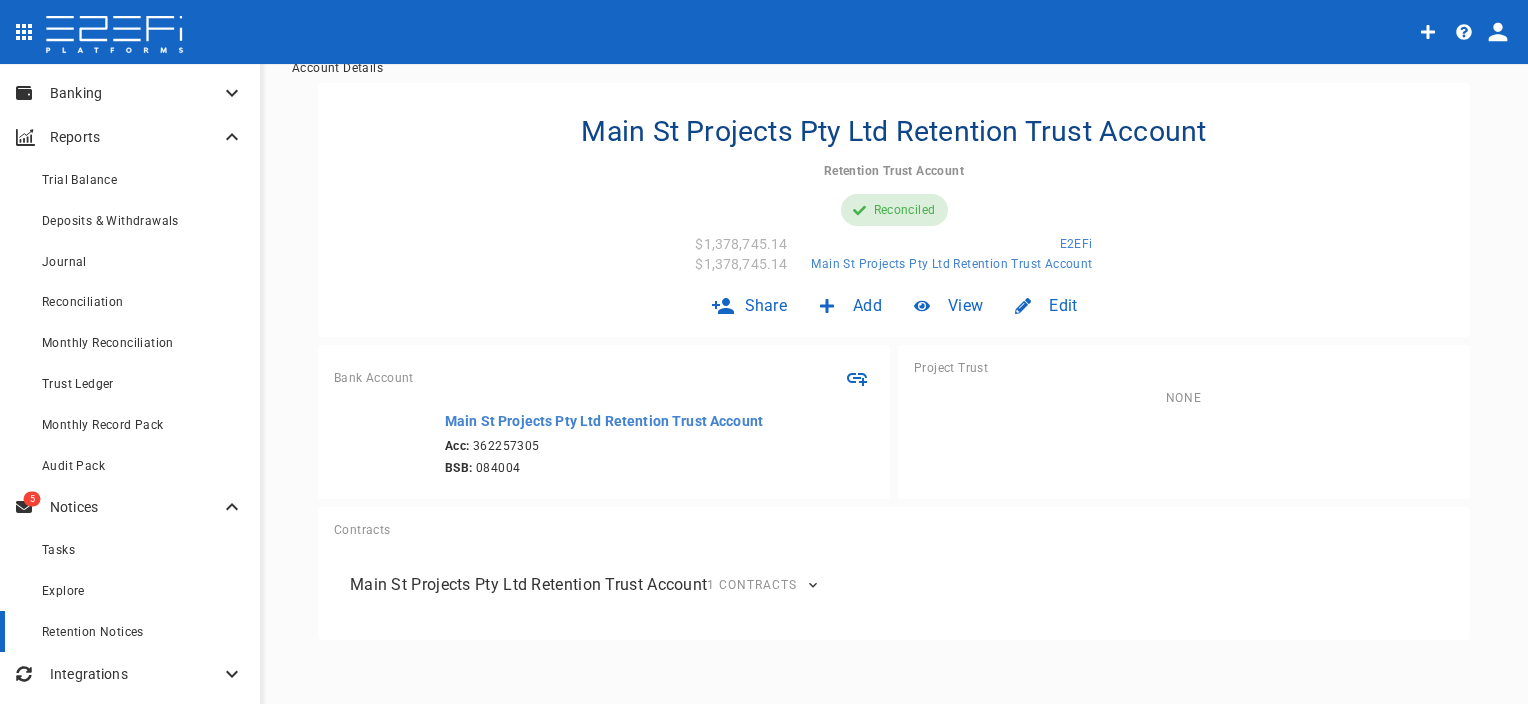 click on "Retention Notices" at bounding box center [130, 631] 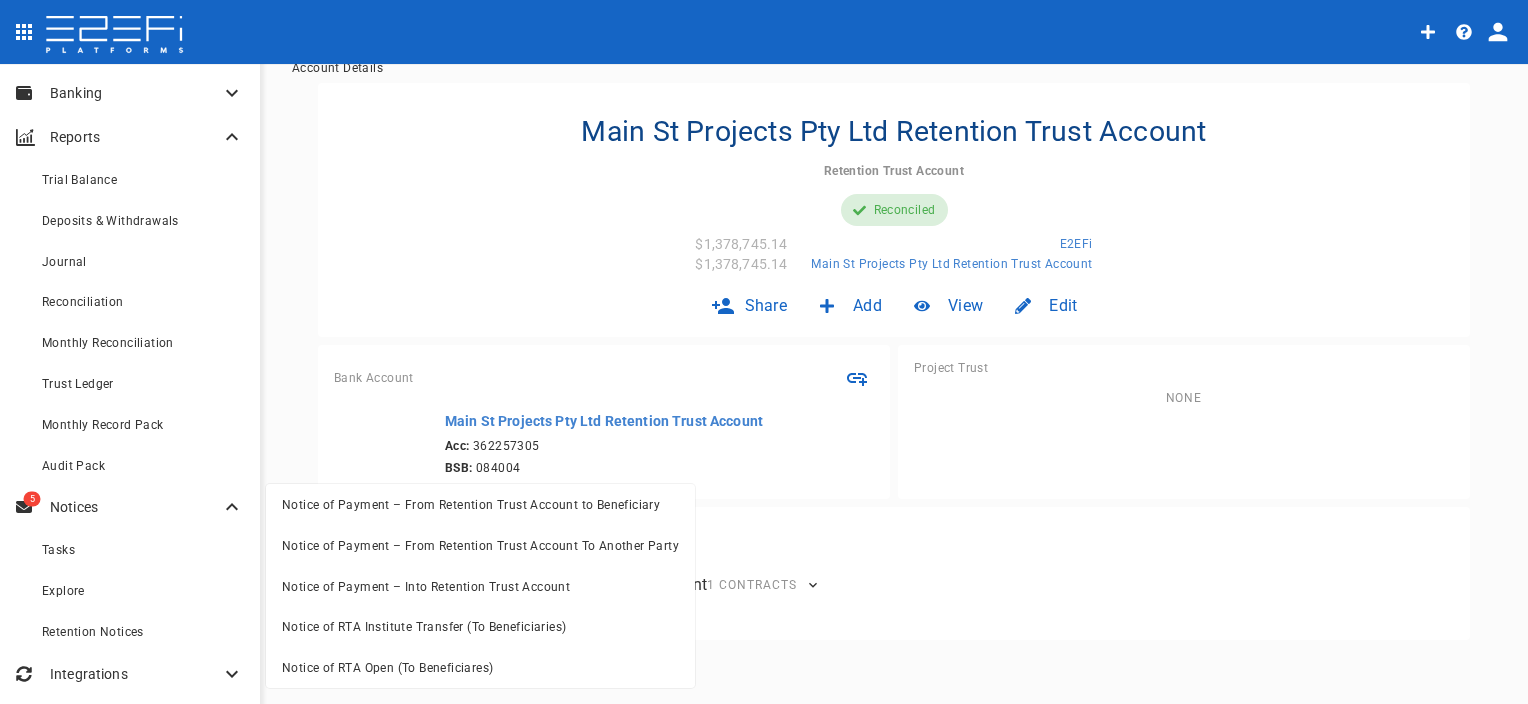 click at bounding box center [764, 352] 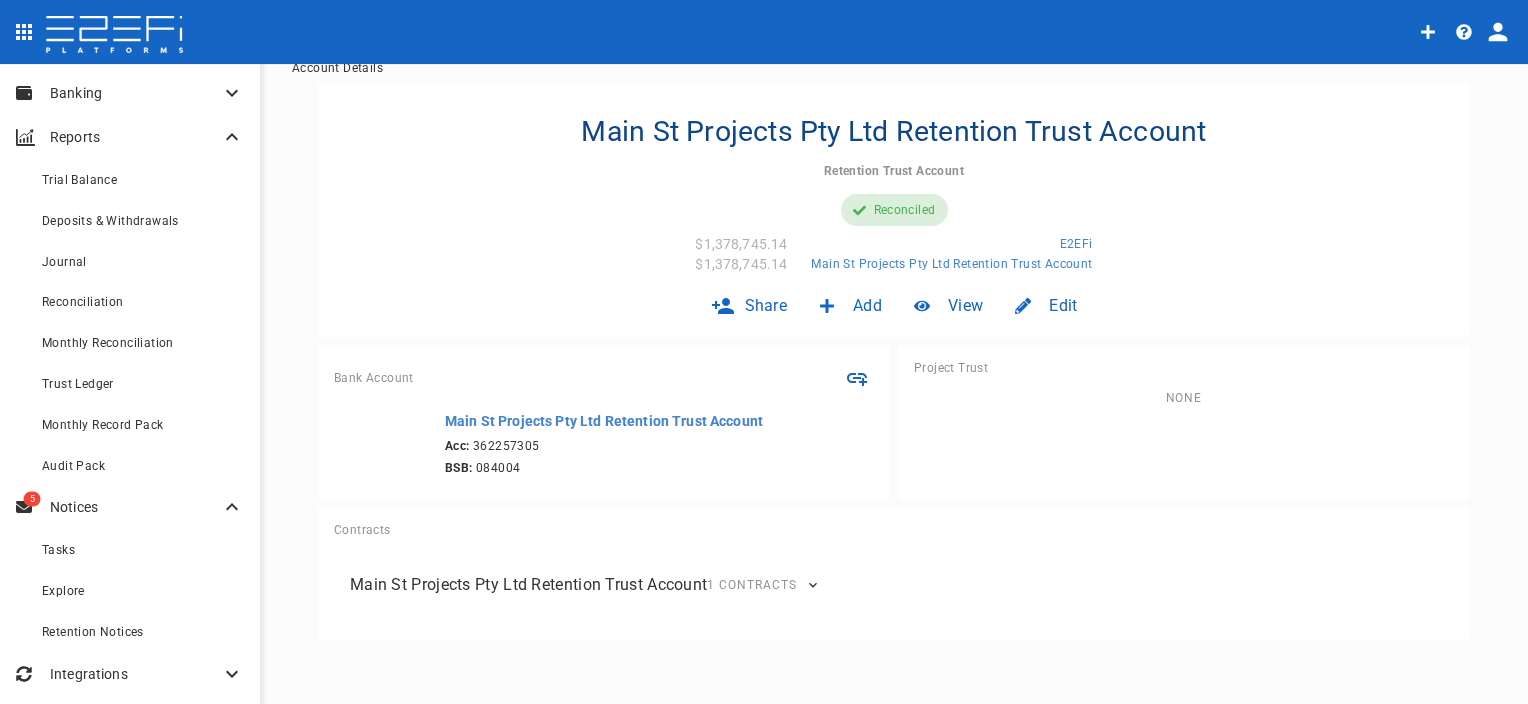 scroll, scrollTop: 76, scrollLeft: 0, axis: vertical 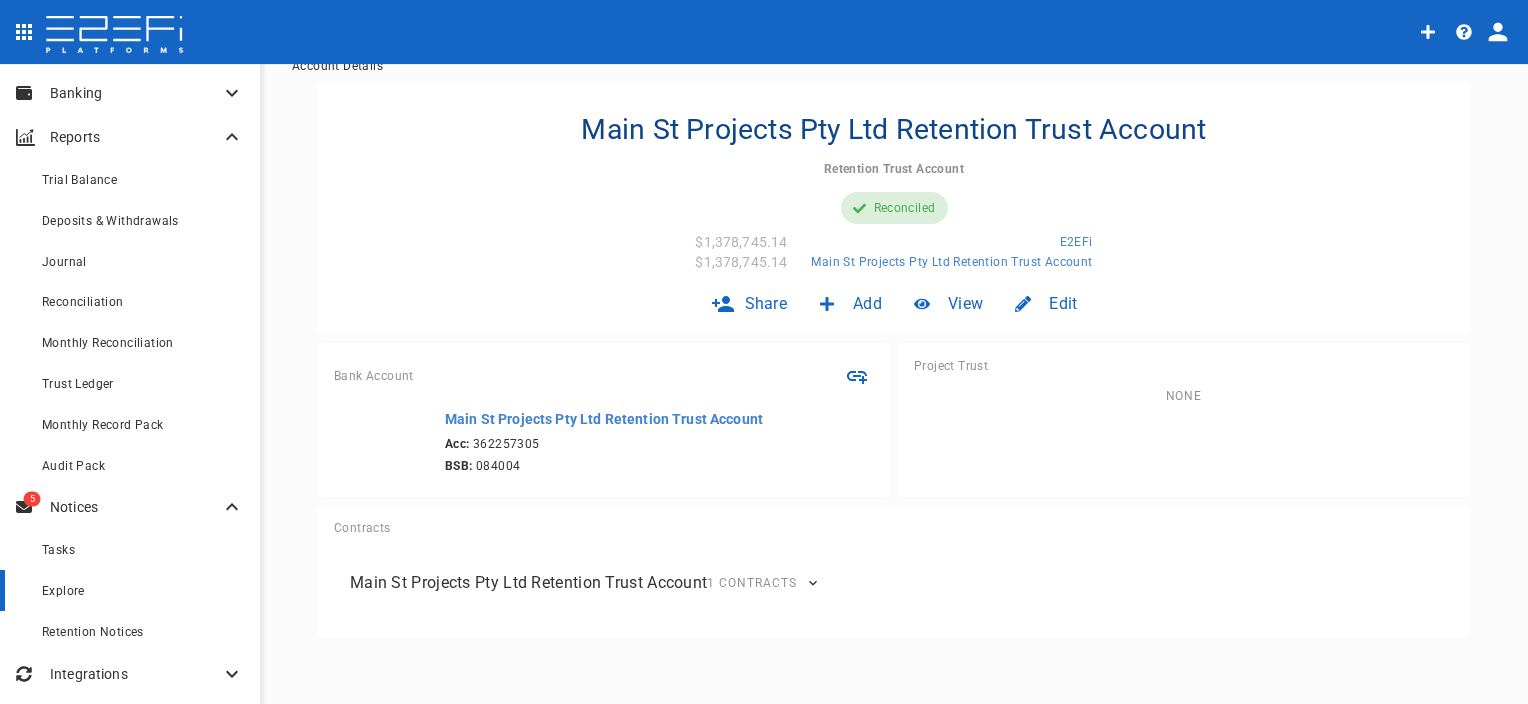 click on "Explore" at bounding box center (143, 590) 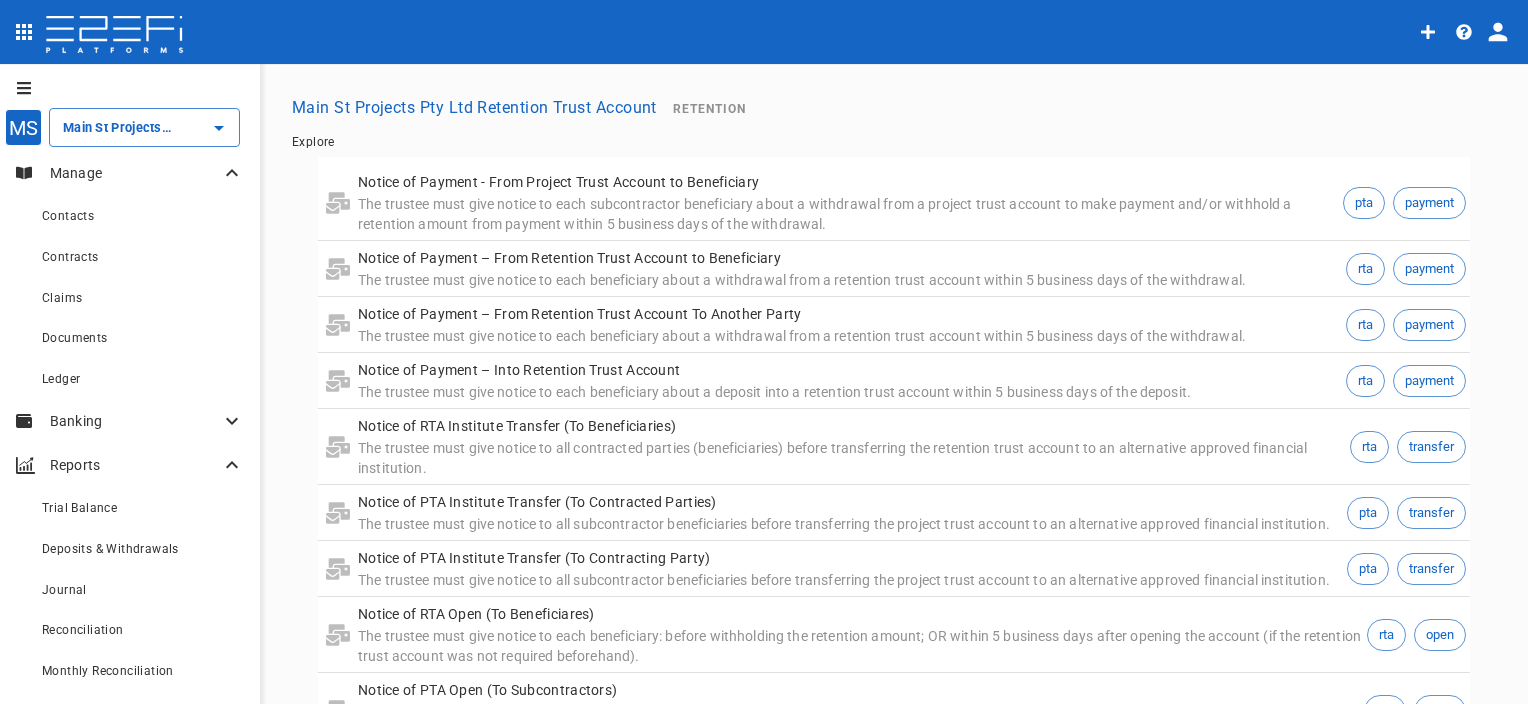 click on "Reports" at bounding box center (135, 465) 